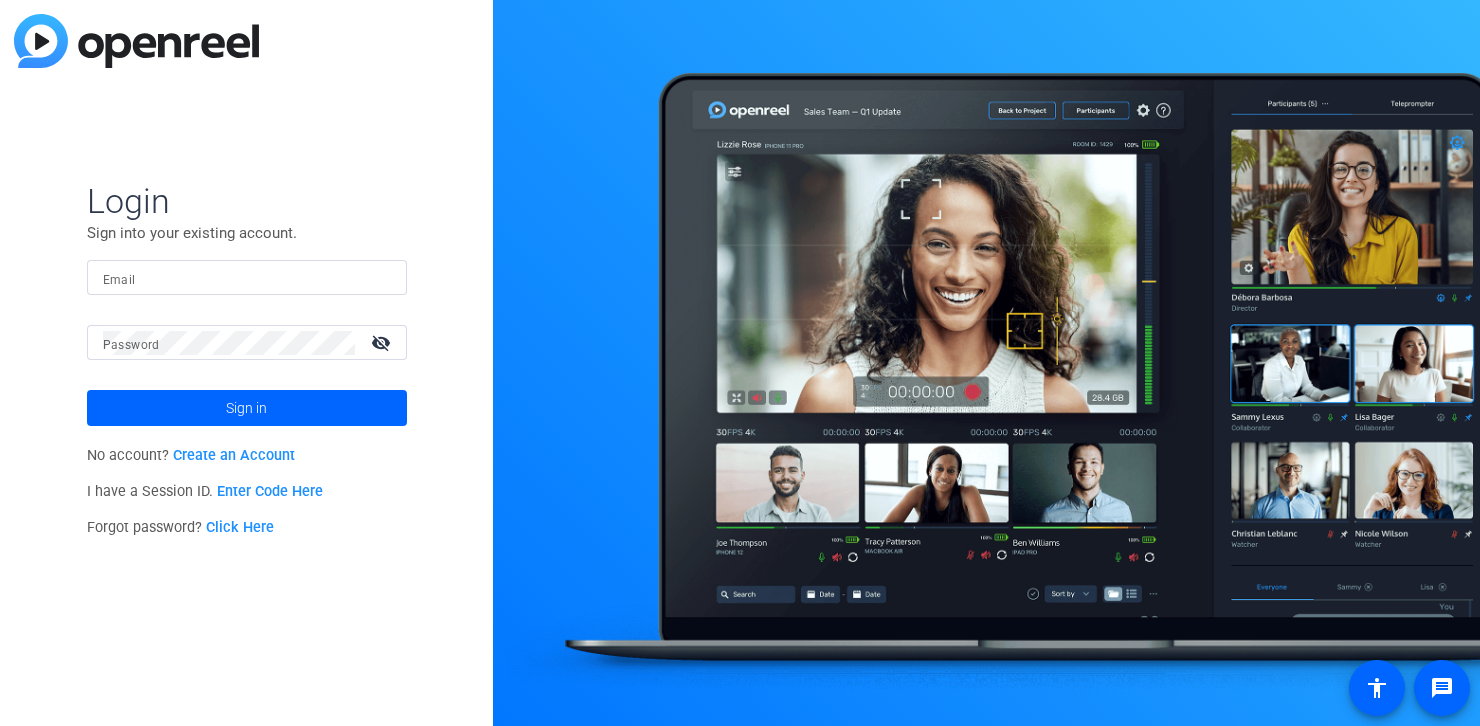 scroll, scrollTop: 0, scrollLeft: 0, axis: both 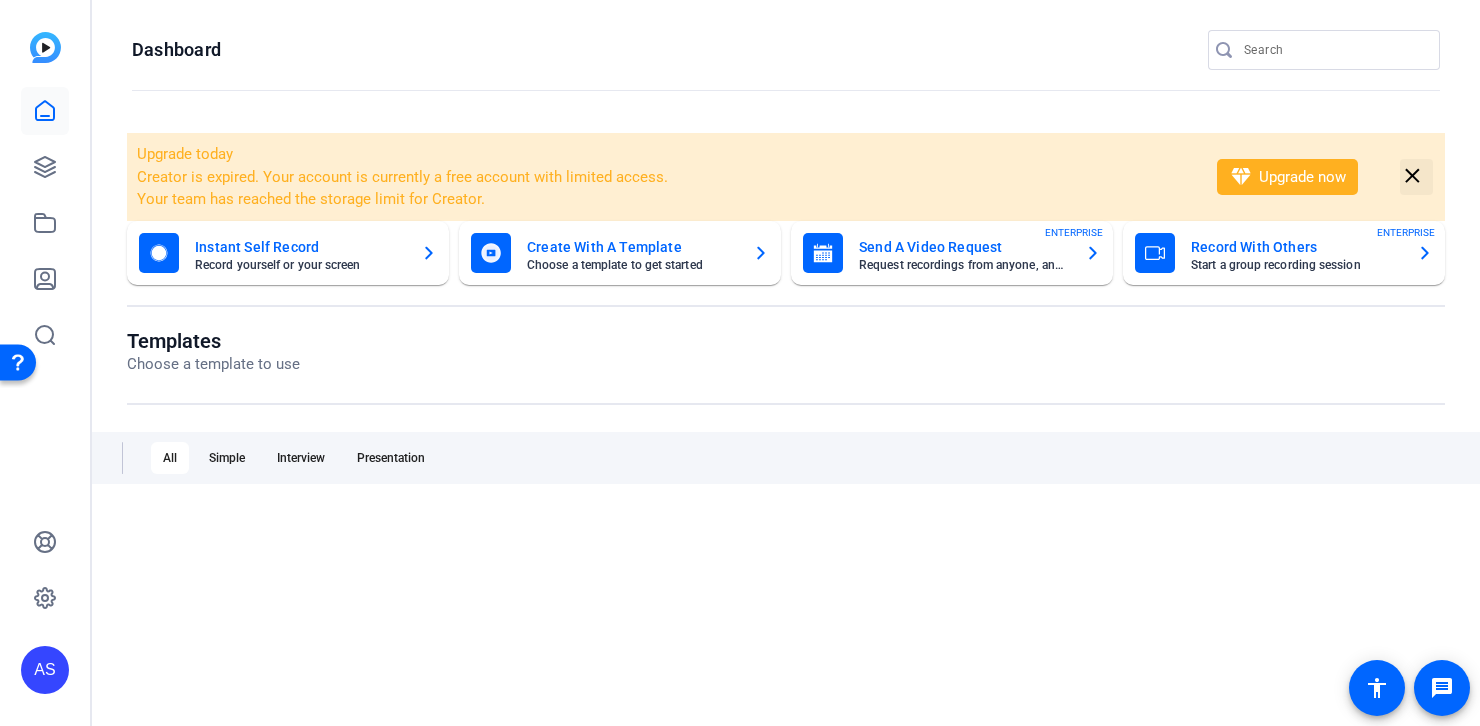 click on "close" 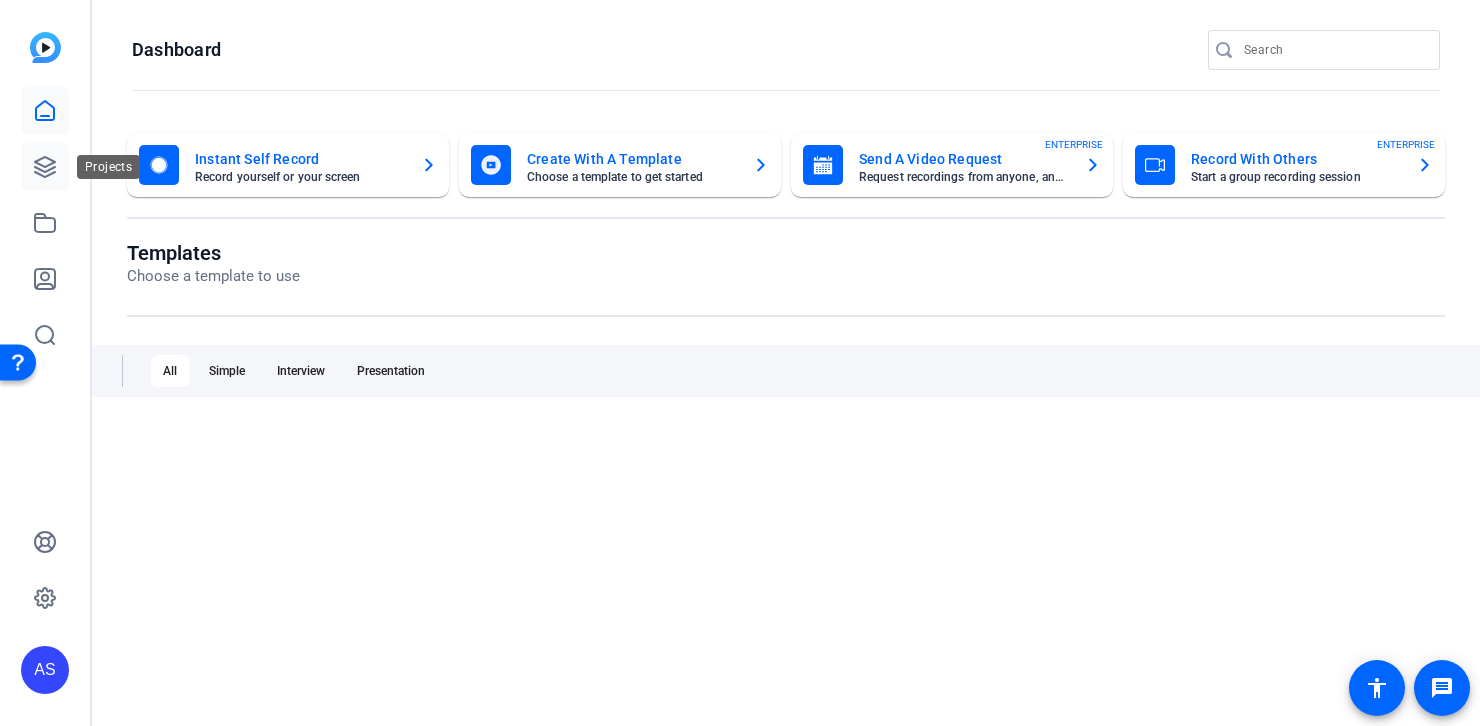click 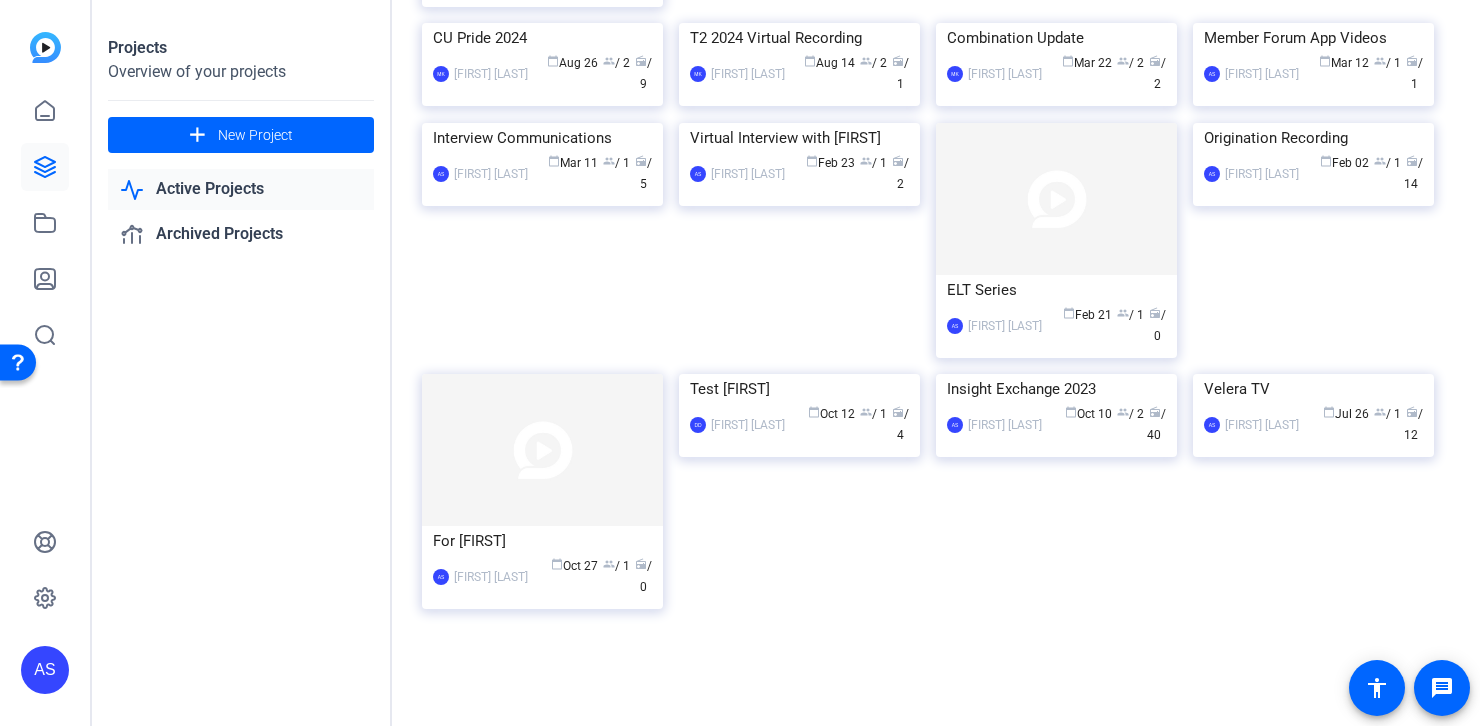 scroll, scrollTop: 1020, scrollLeft: 0, axis: vertical 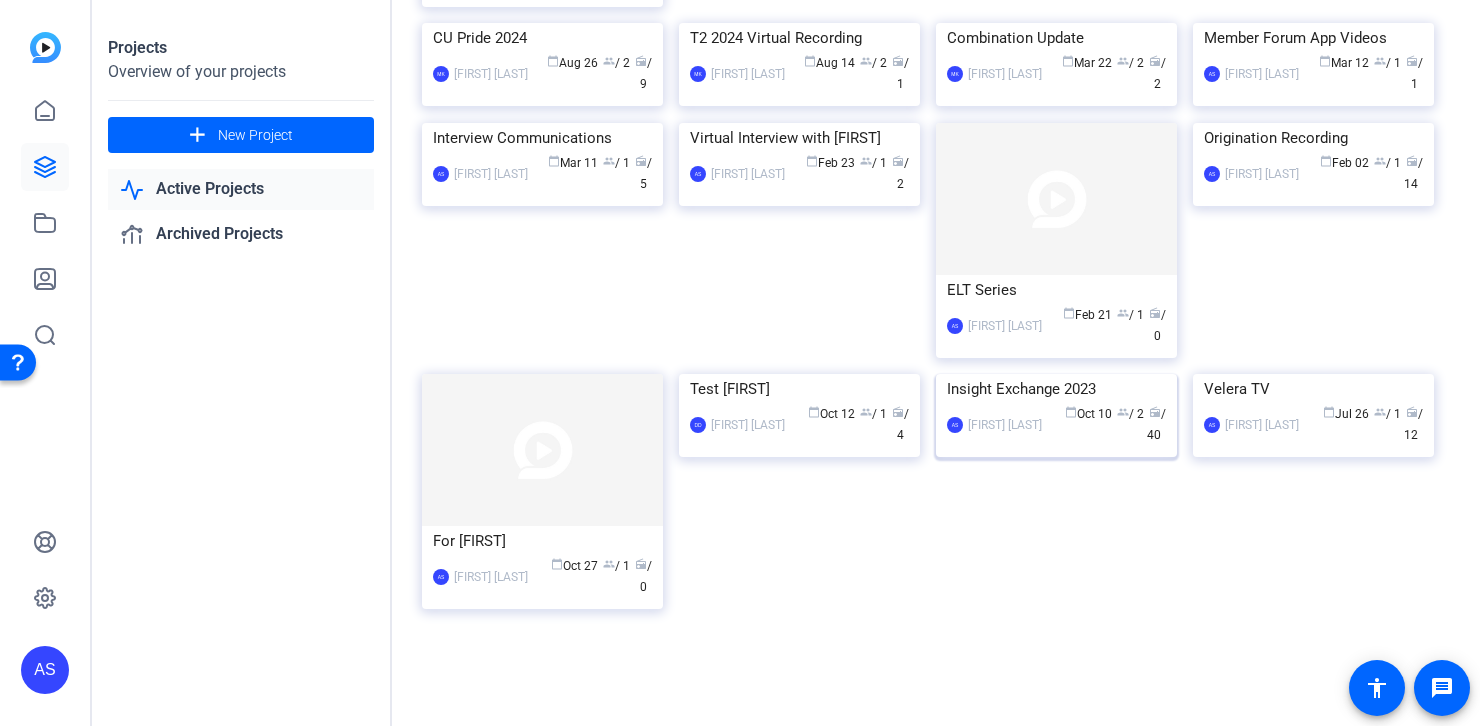 click on "calendar_today  [MONTH] [DAY]  group  / 2  radio  / 40" 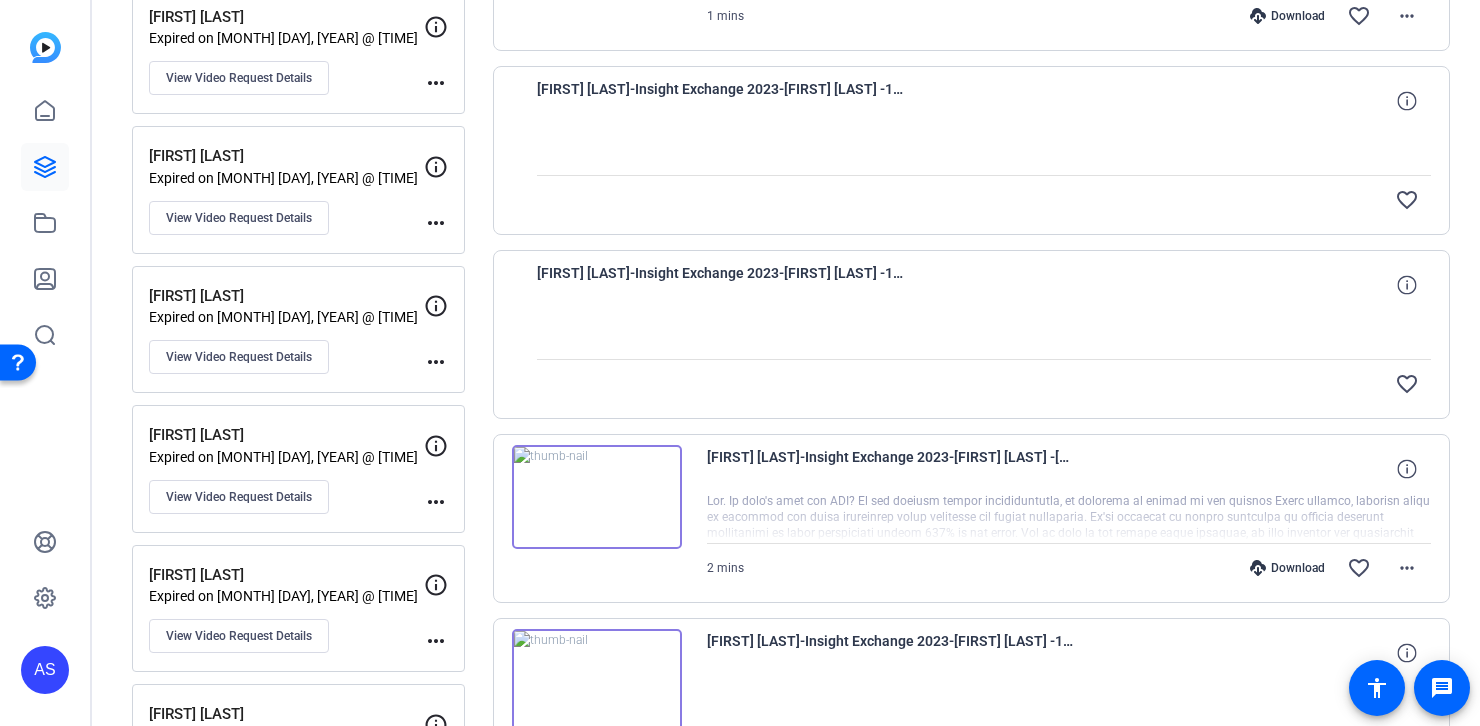 scroll, scrollTop: 0, scrollLeft: 0, axis: both 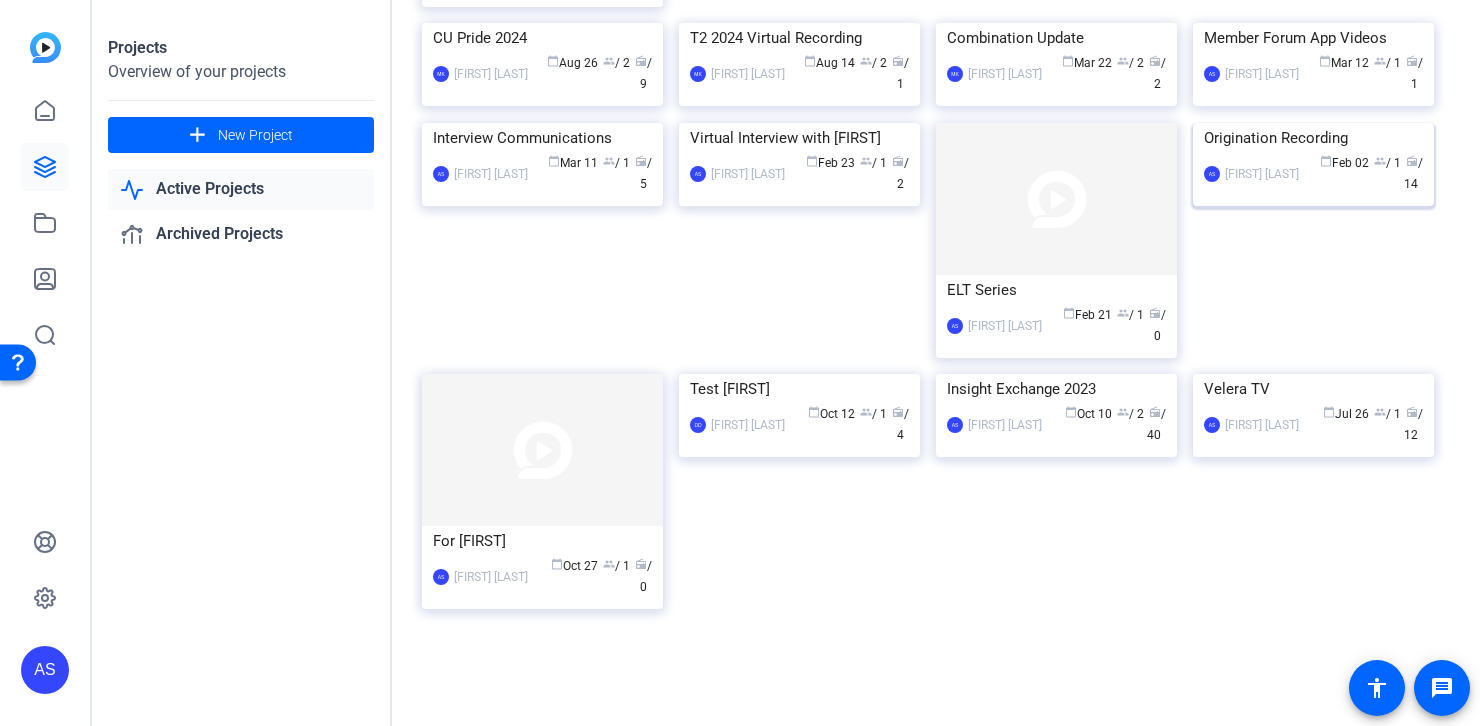 click 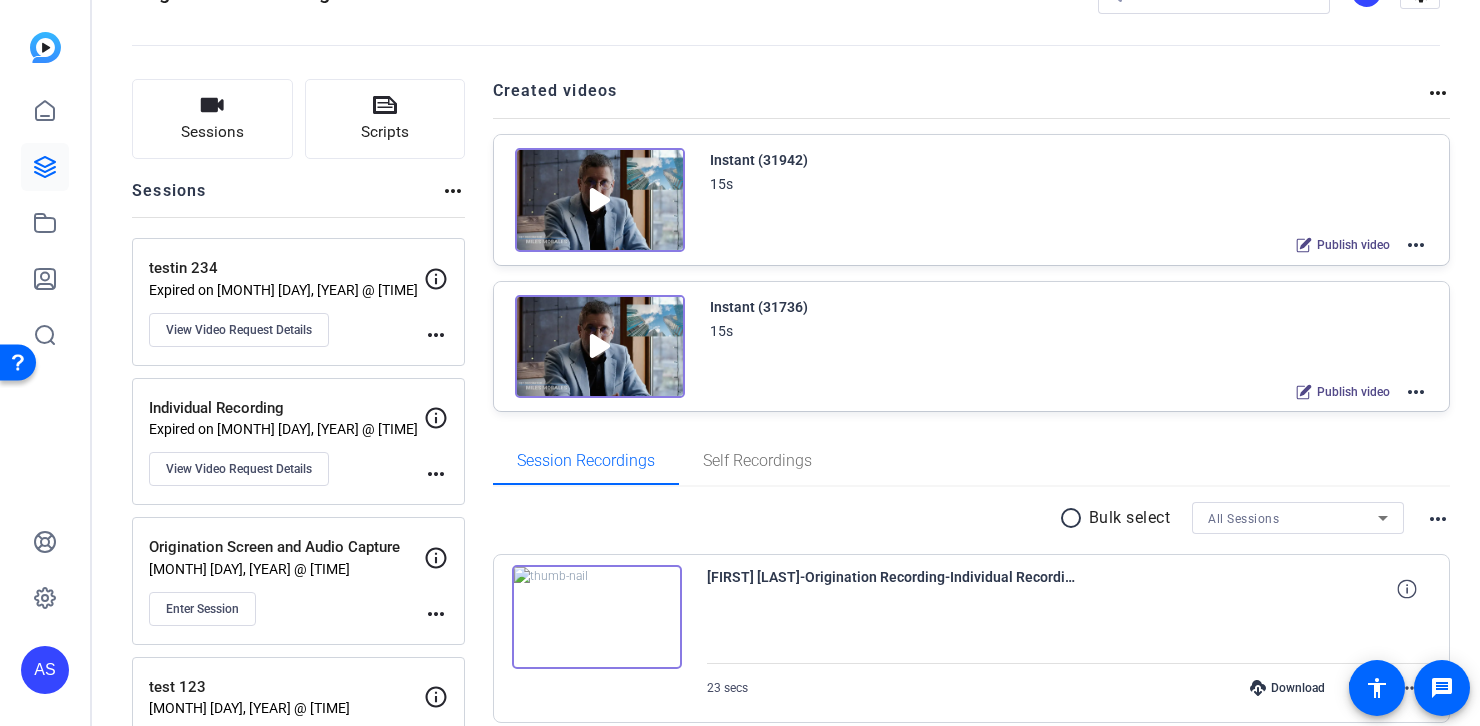 scroll, scrollTop: 69, scrollLeft: 0, axis: vertical 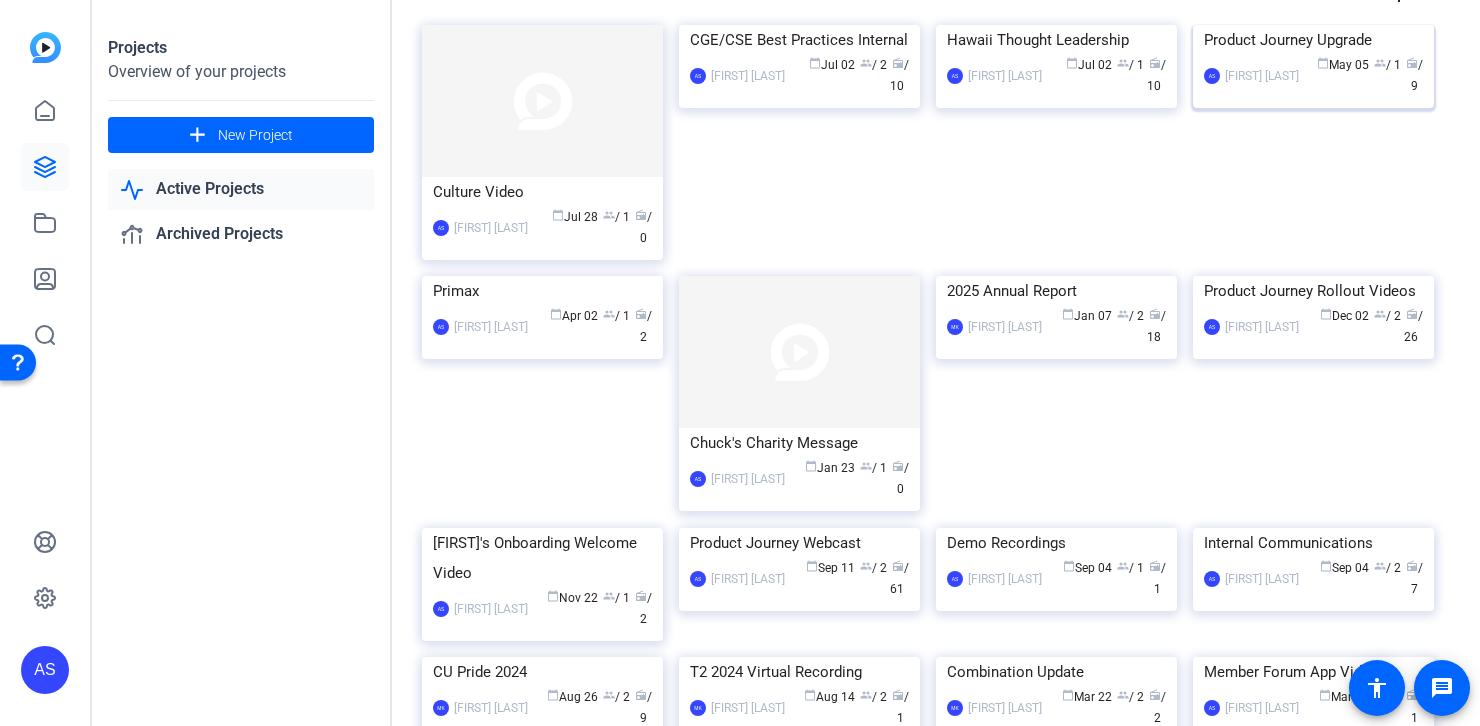 click on "Product Journey Upgrade" 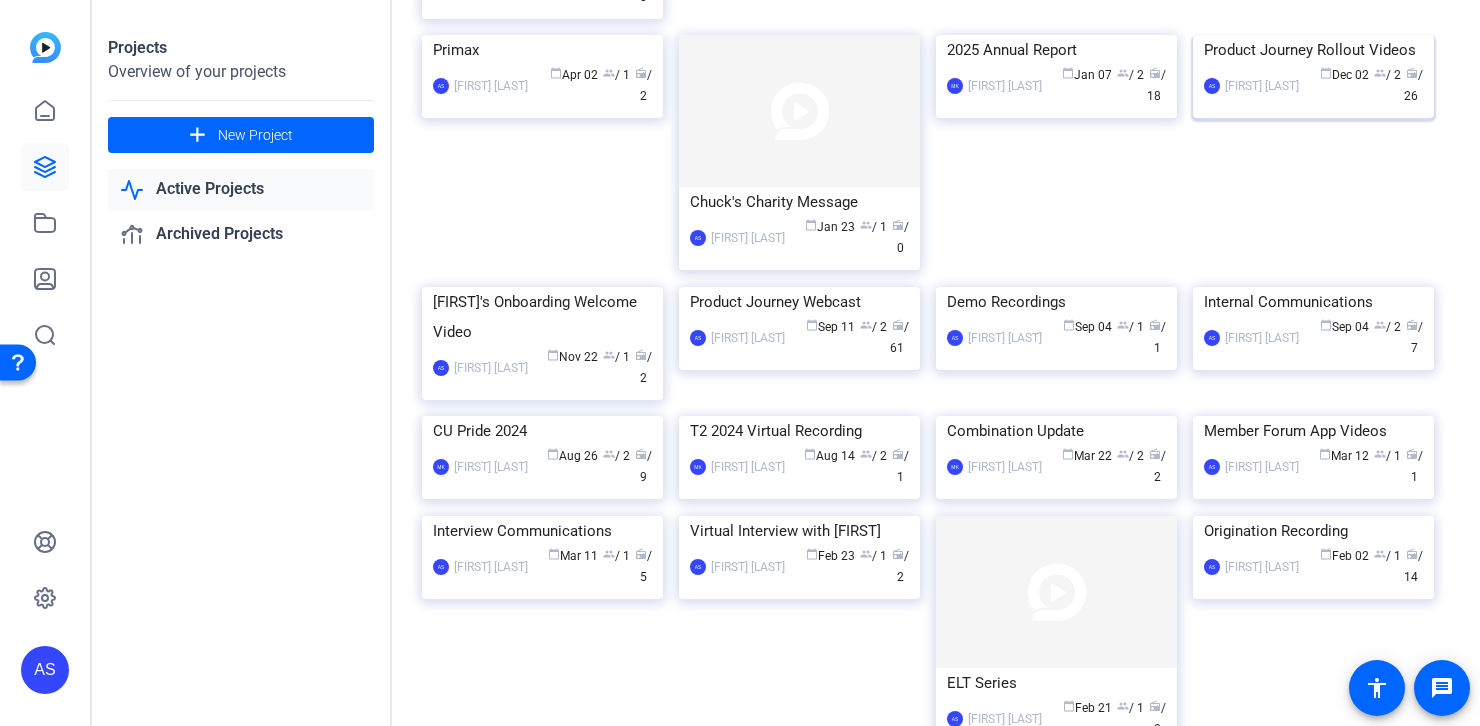 scroll, scrollTop: 366, scrollLeft: 0, axis: vertical 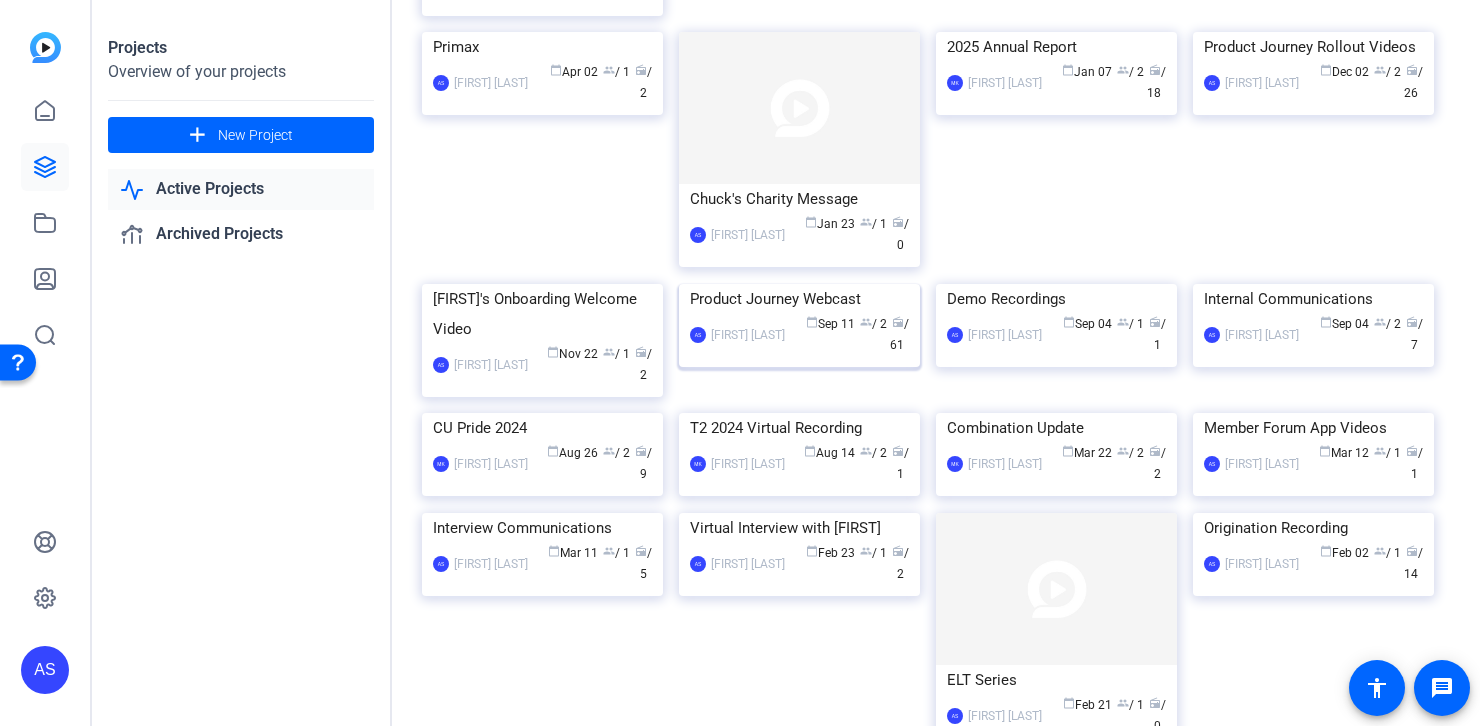 click on "Product Journey Webcast" 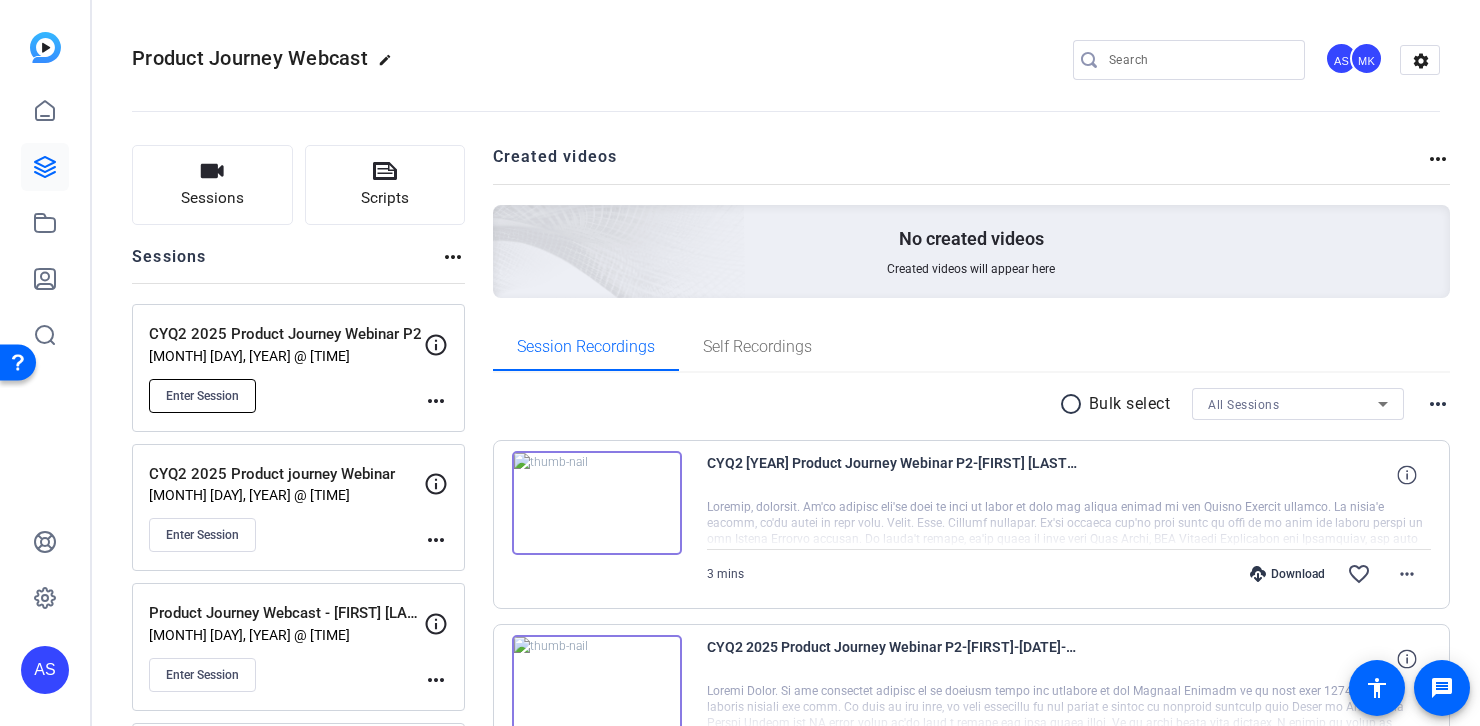 click on "Enter Session" 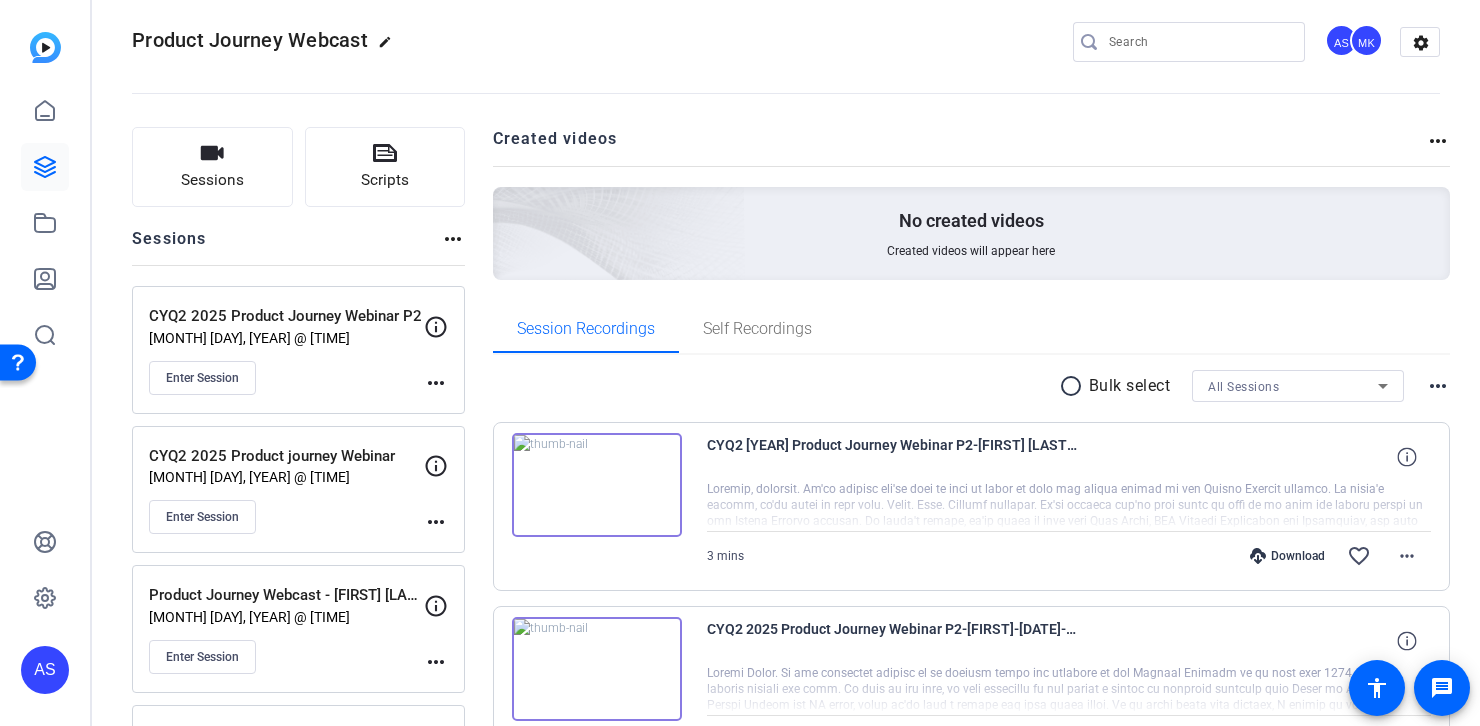 scroll, scrollTop: 0, scrollLeft: 0, axis: both 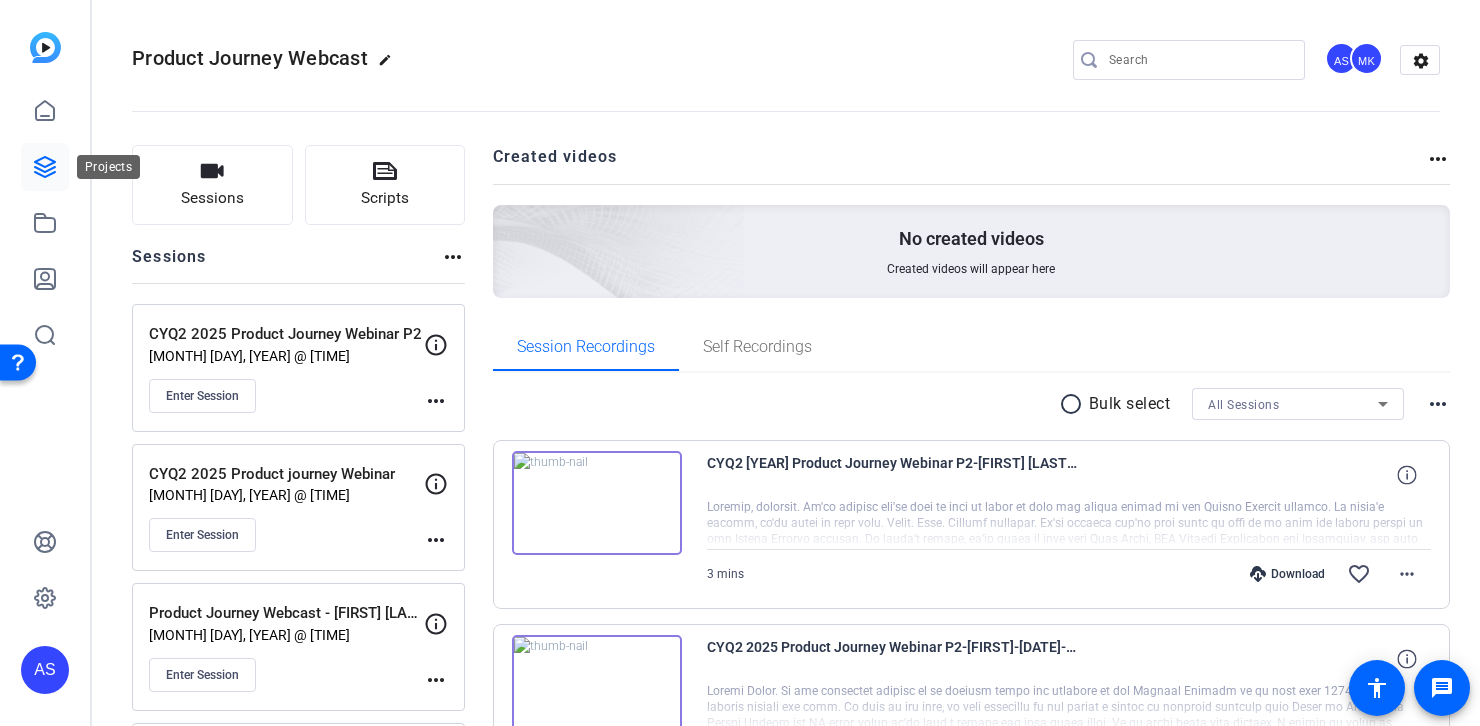 click 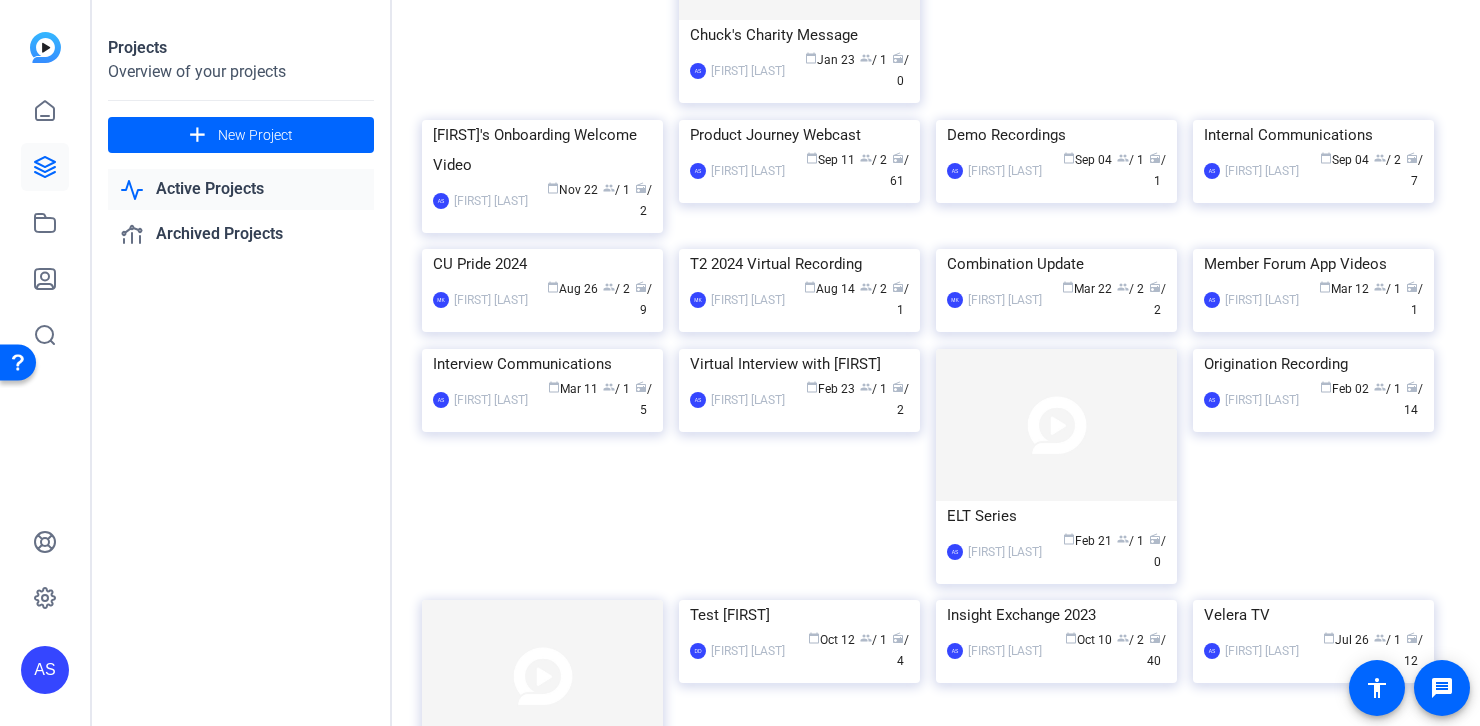 scroll, scrollTop: 0, scrollLeft: 0, axis: both 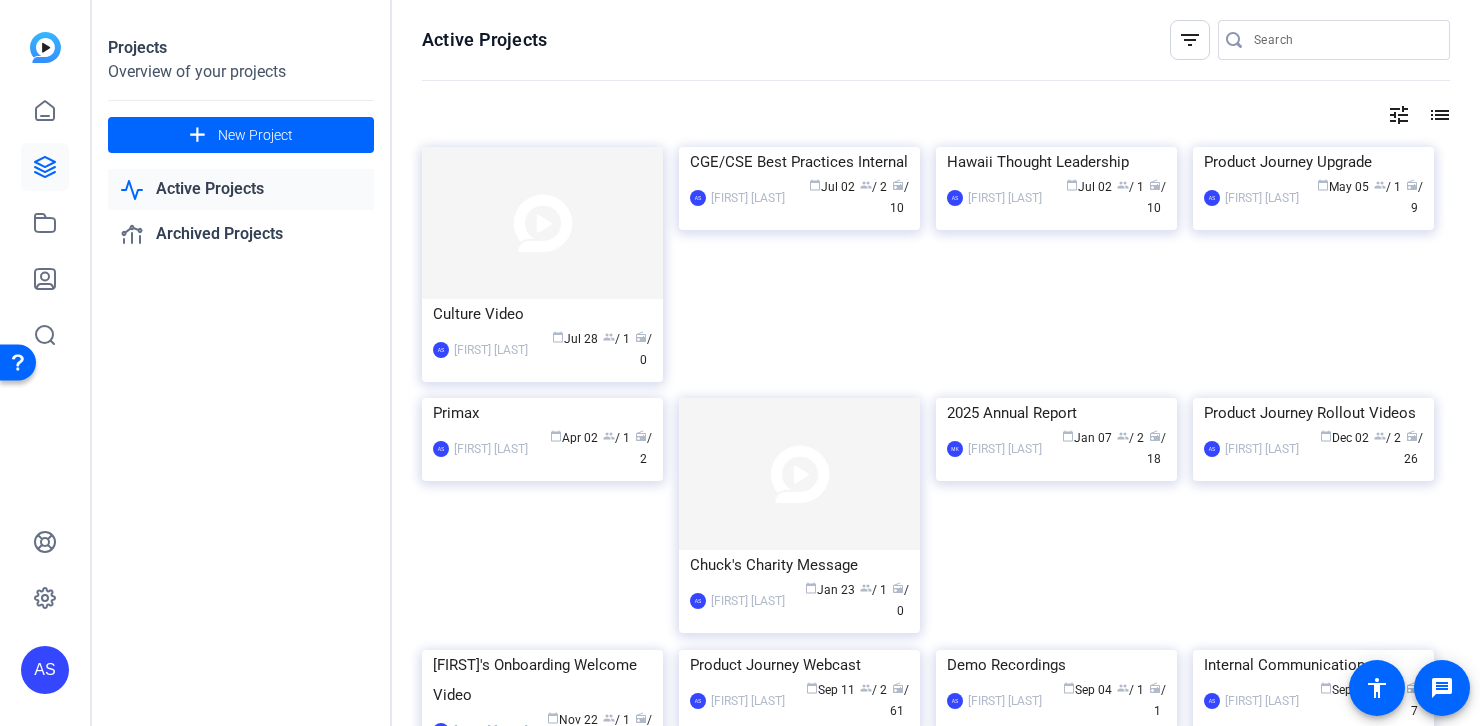 click on "tune" 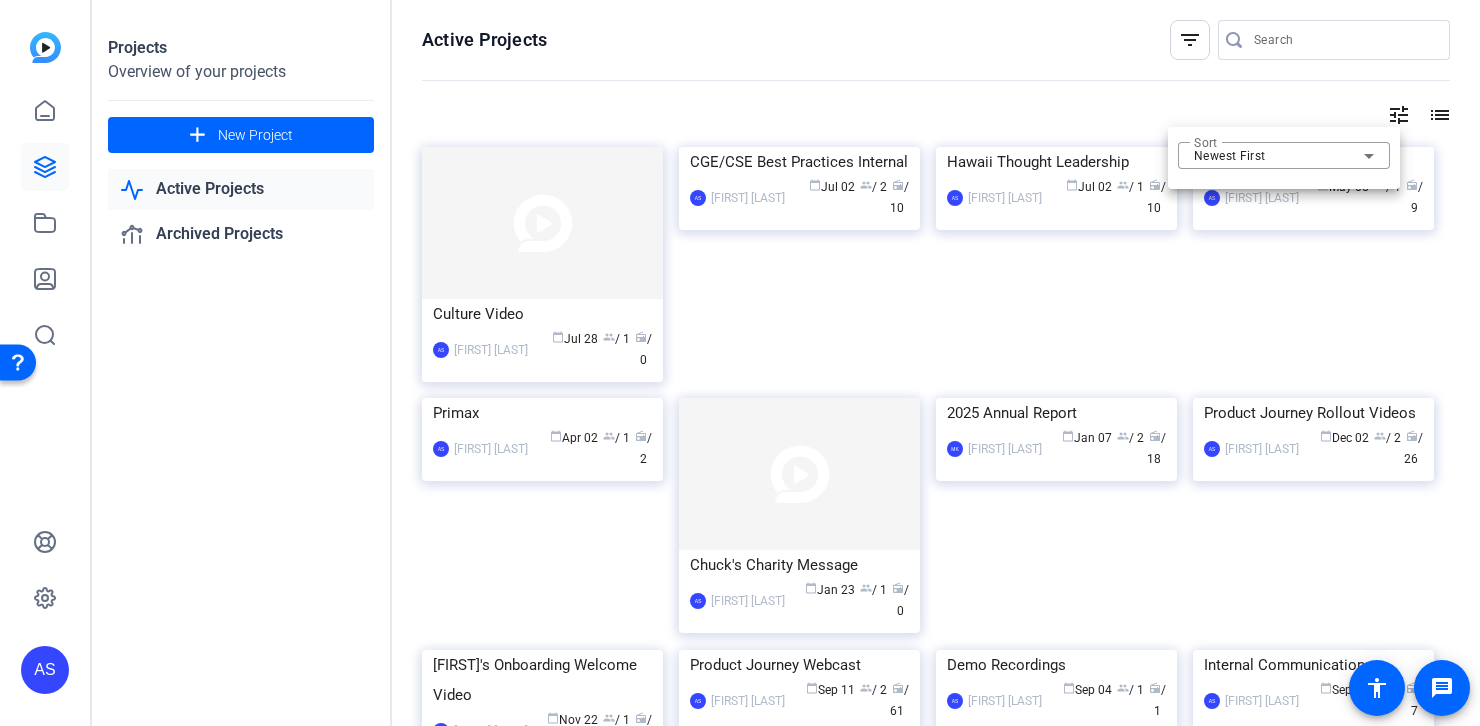 click at bounding box center [740, 363] 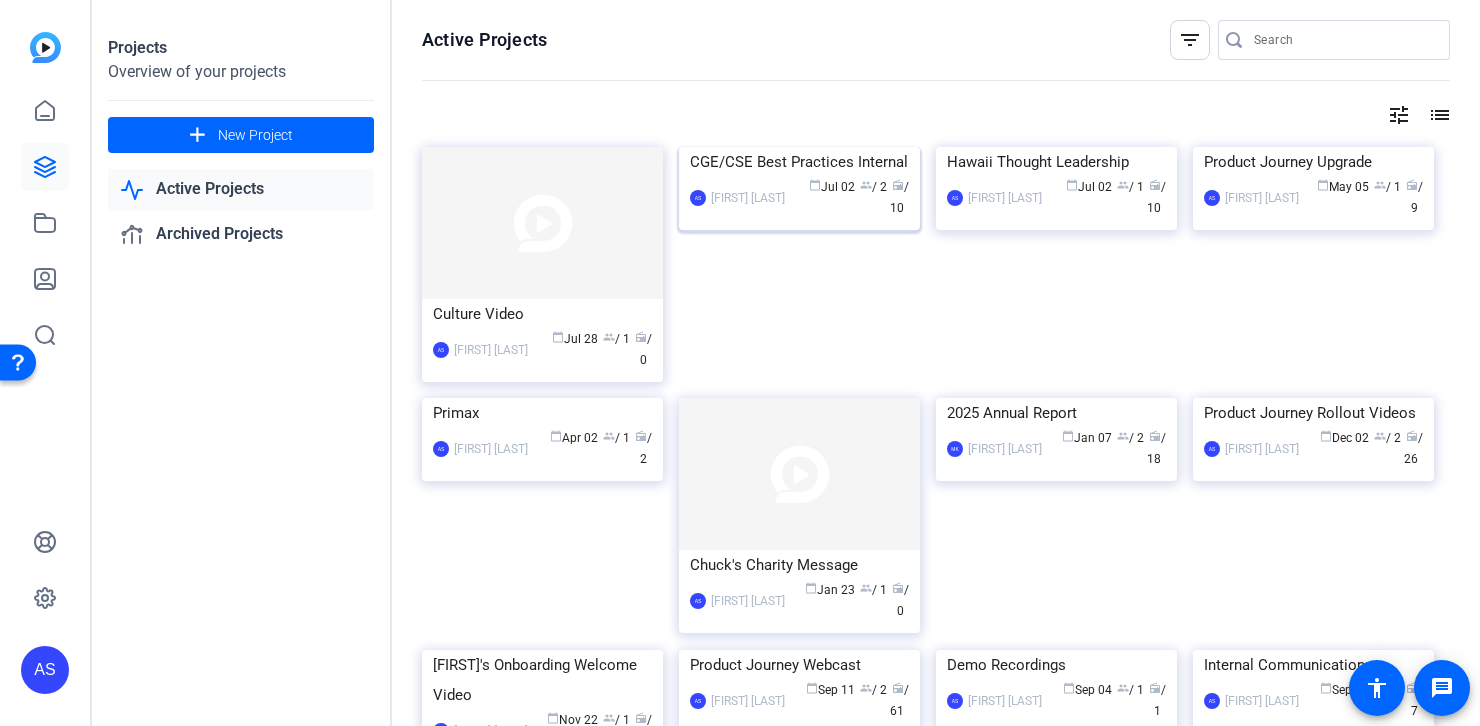 click on "CGE/CSE Best Practices Internal" 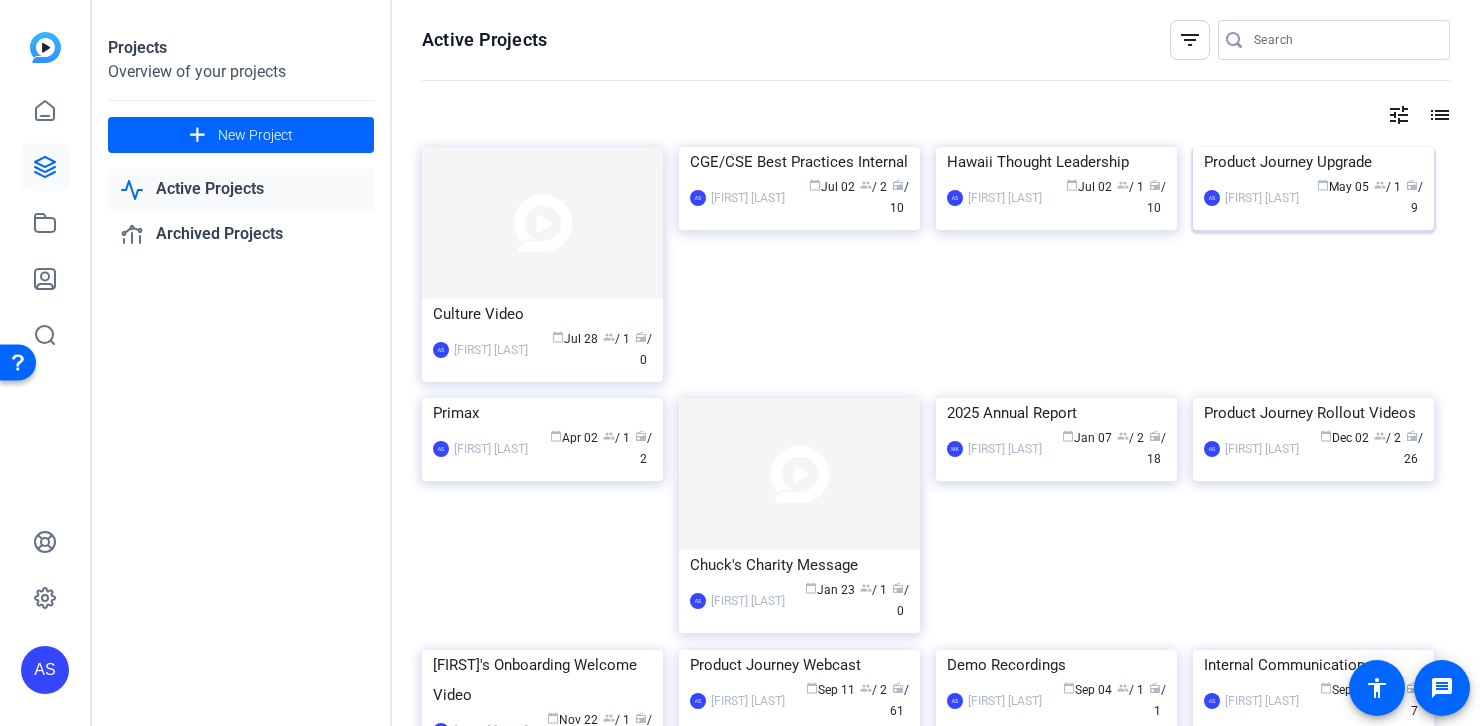 click on "Product Journey Upgrade" 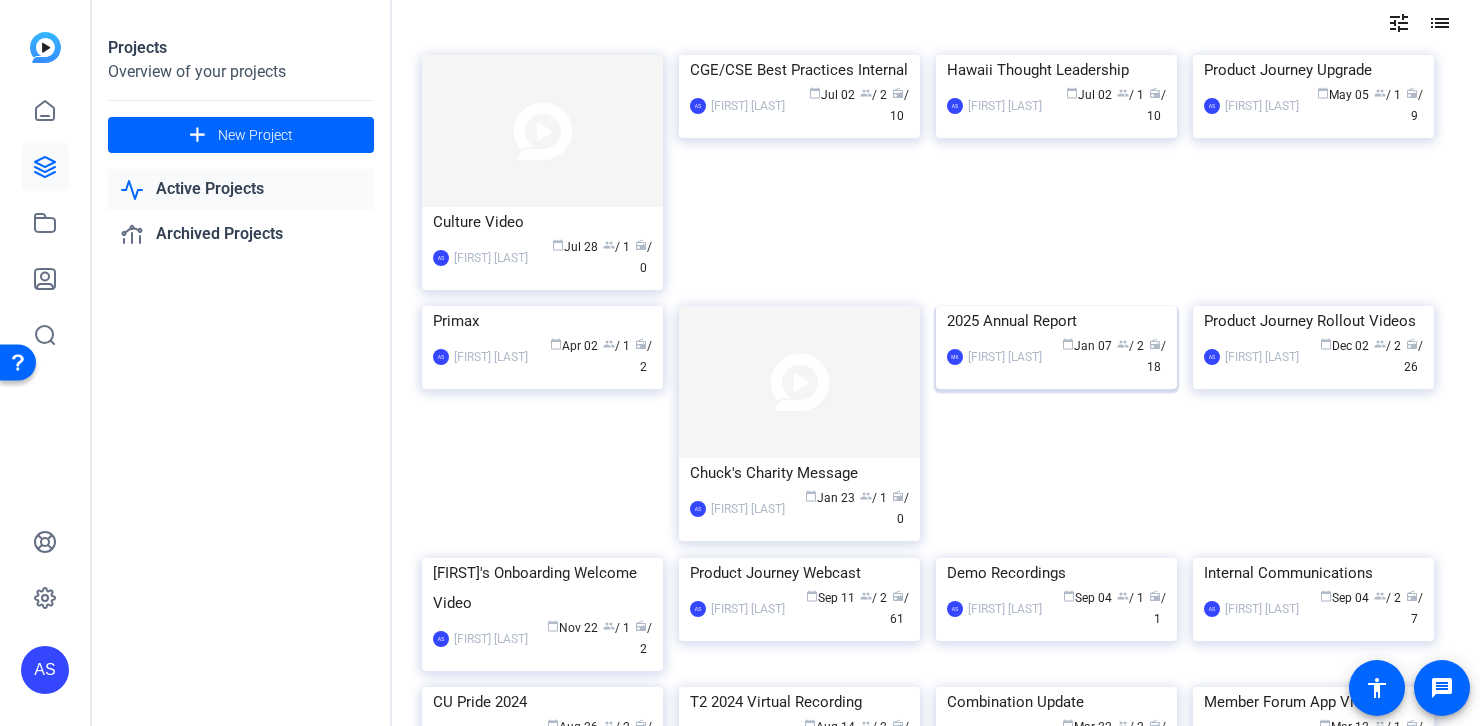scroll, scrollTop: 101, scrollLeft: 0, axis: vertical 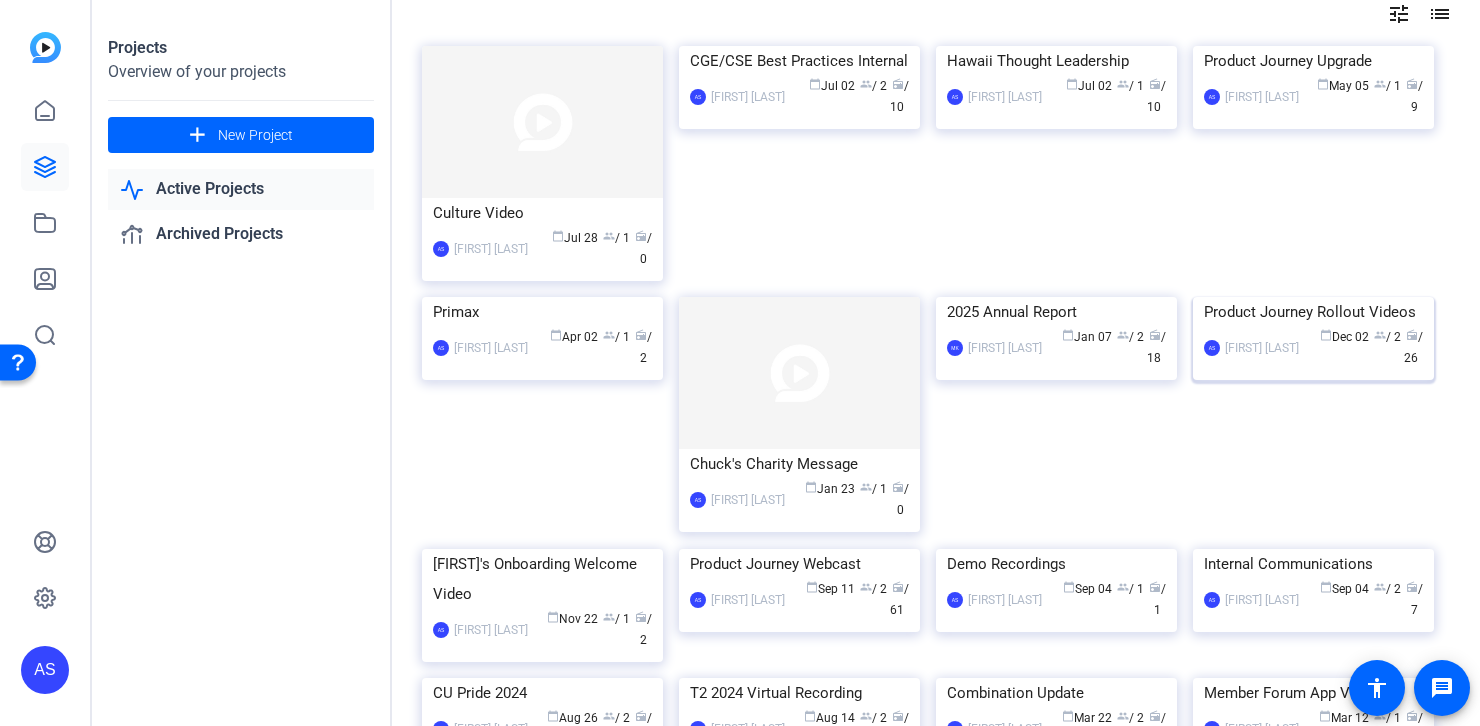 click on "Product Journey Rollout Videos" 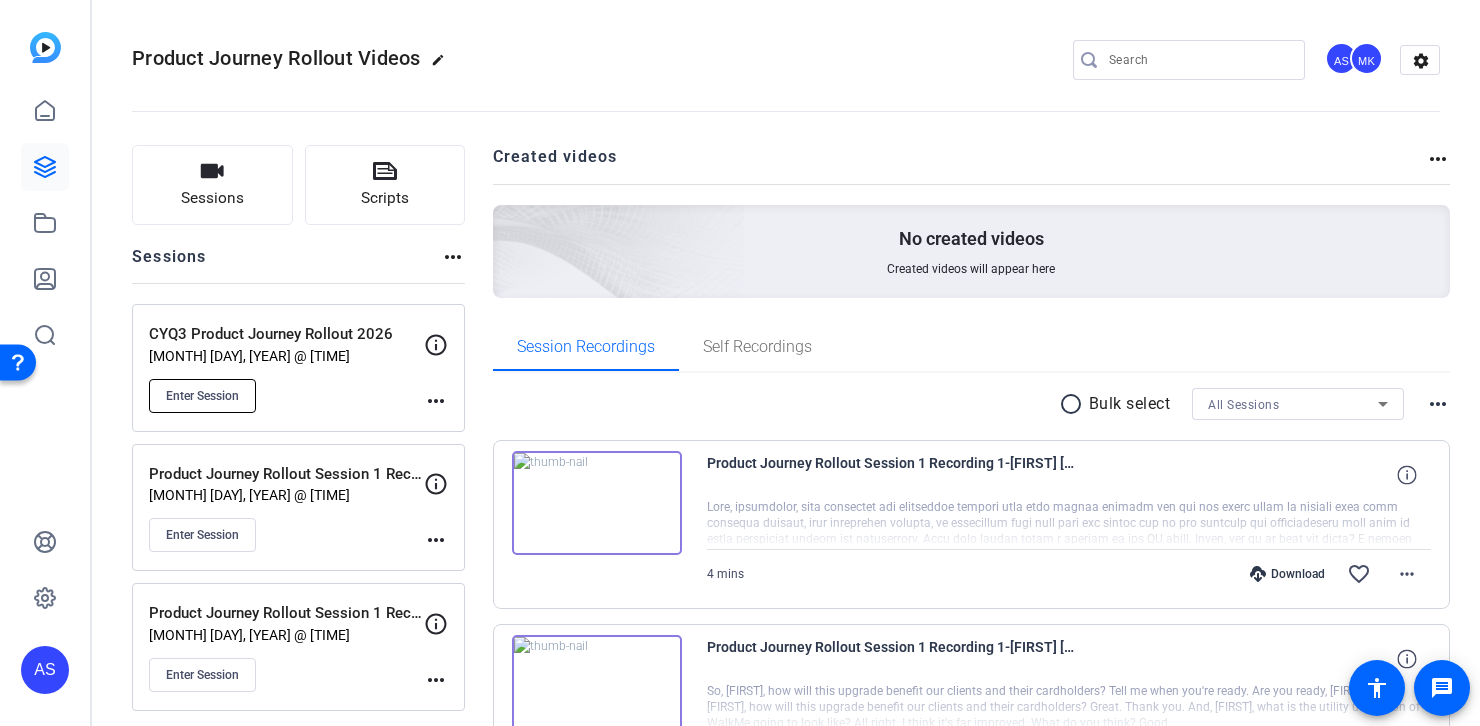 click on "Enter Session" 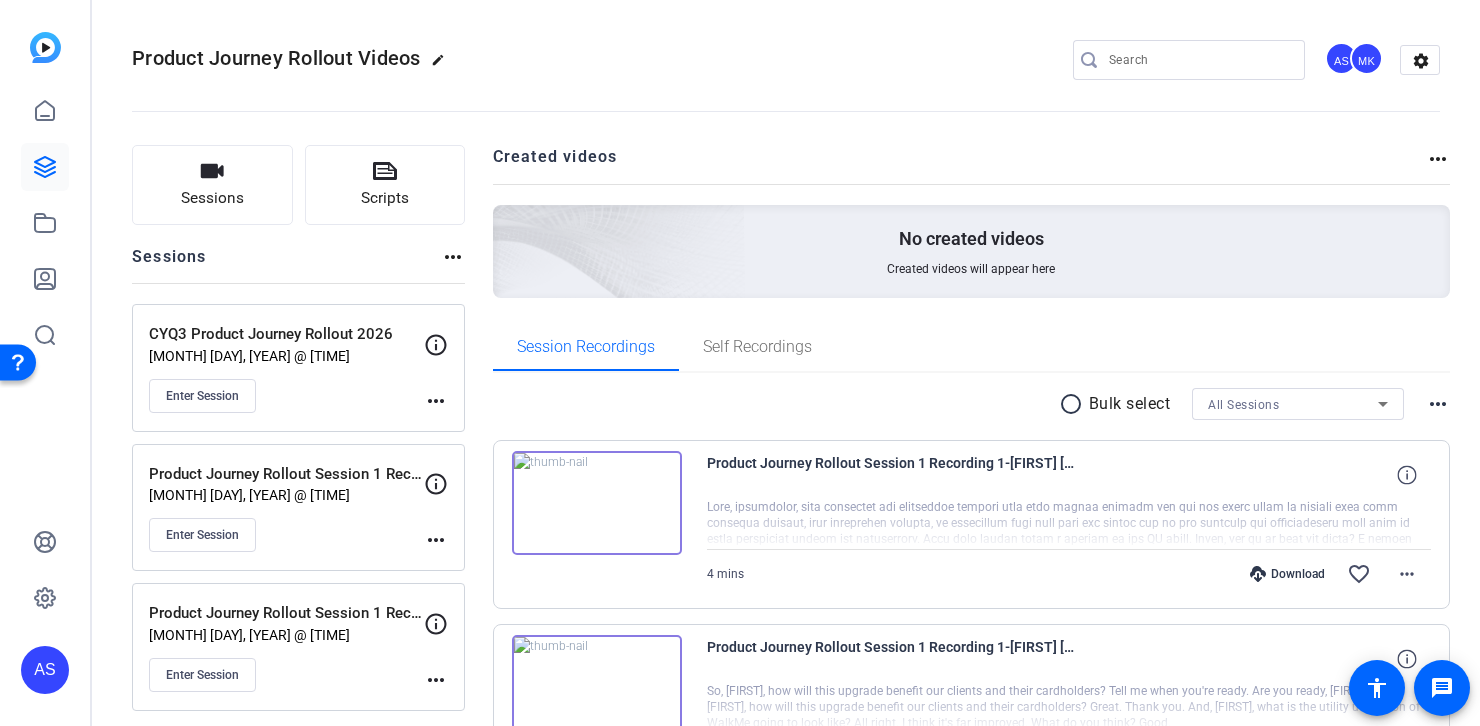 type 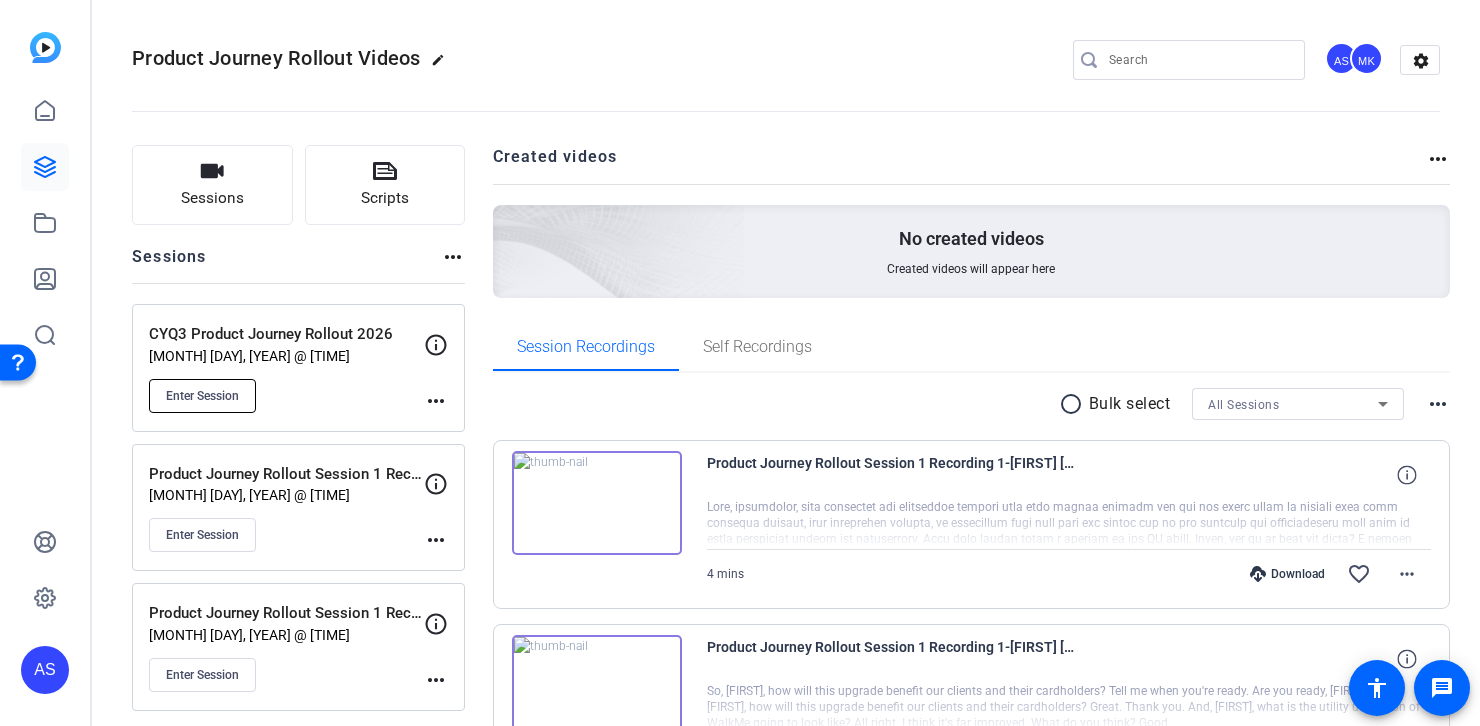 click on "Enter Session" 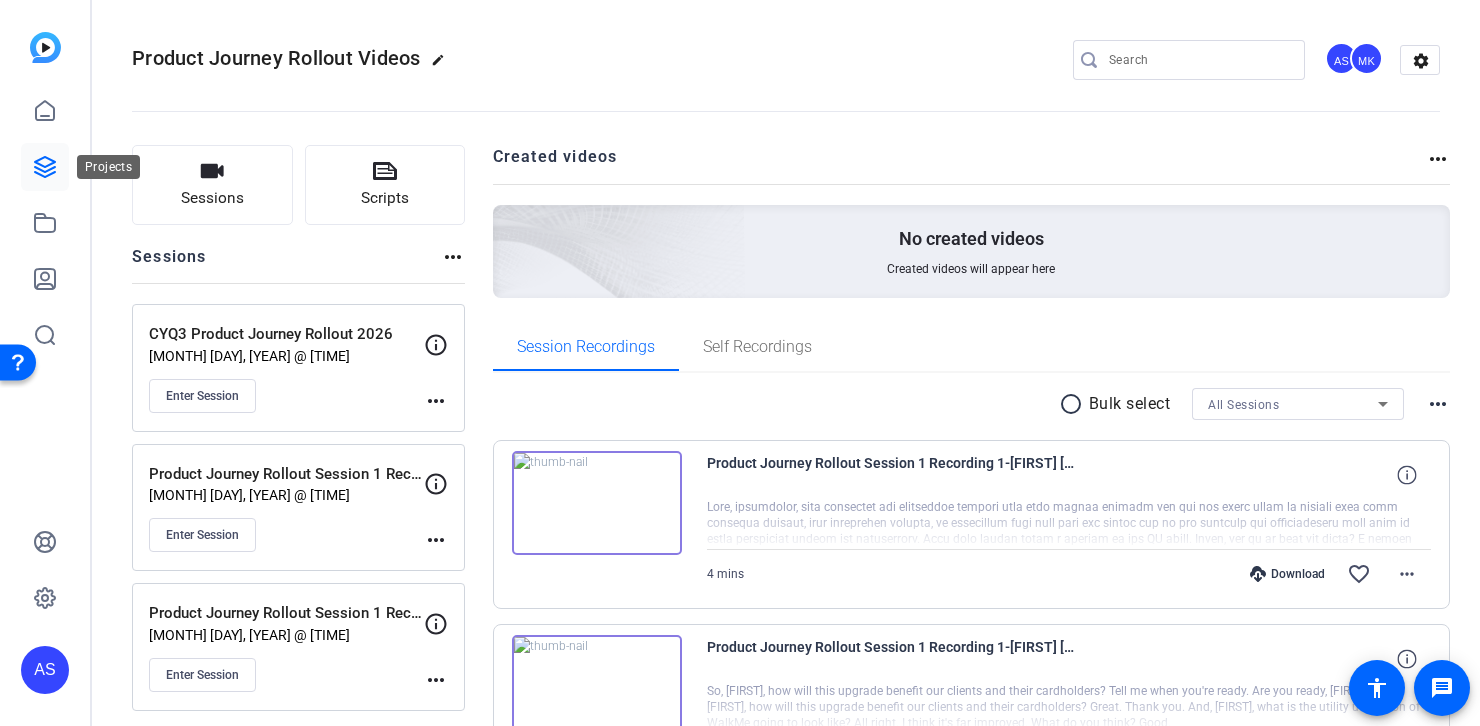 click 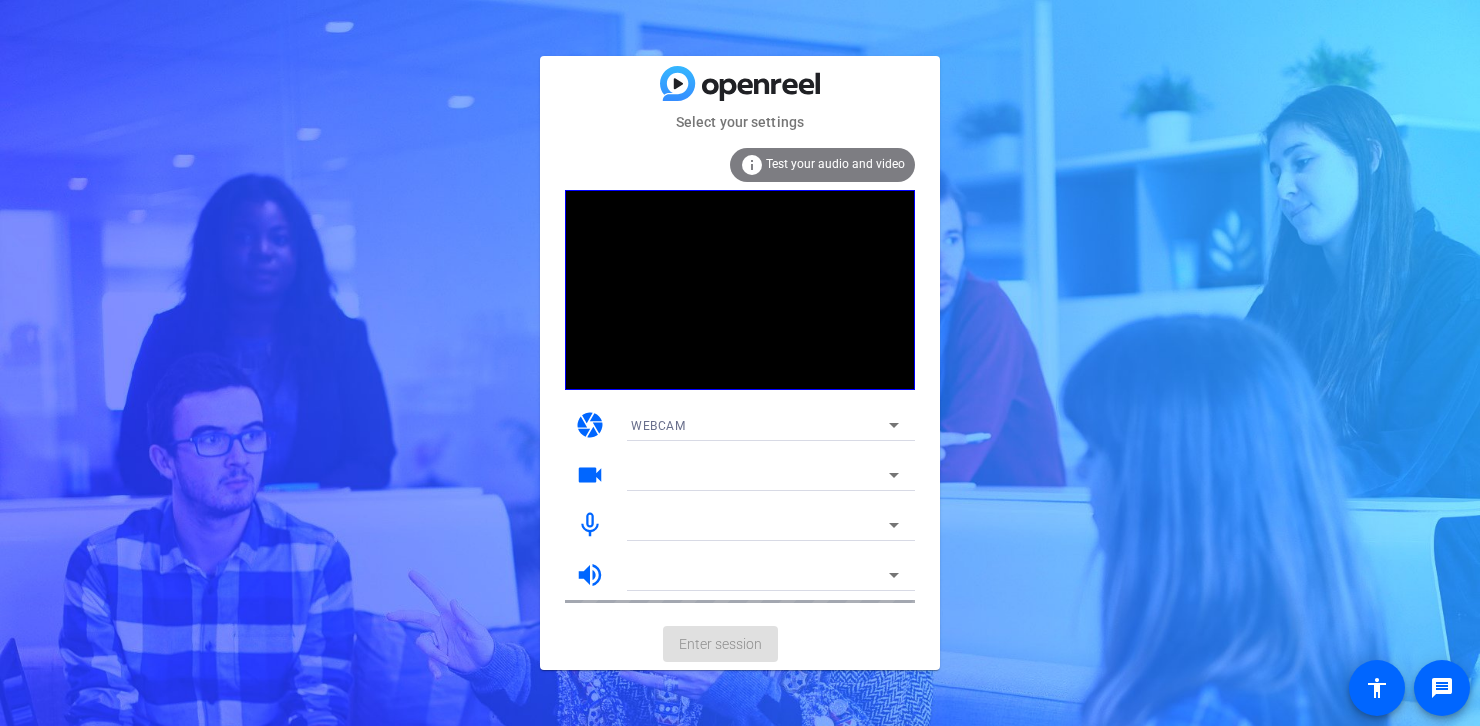 scroll, scrollTop: 0, scrollLeft: 0, axis: both 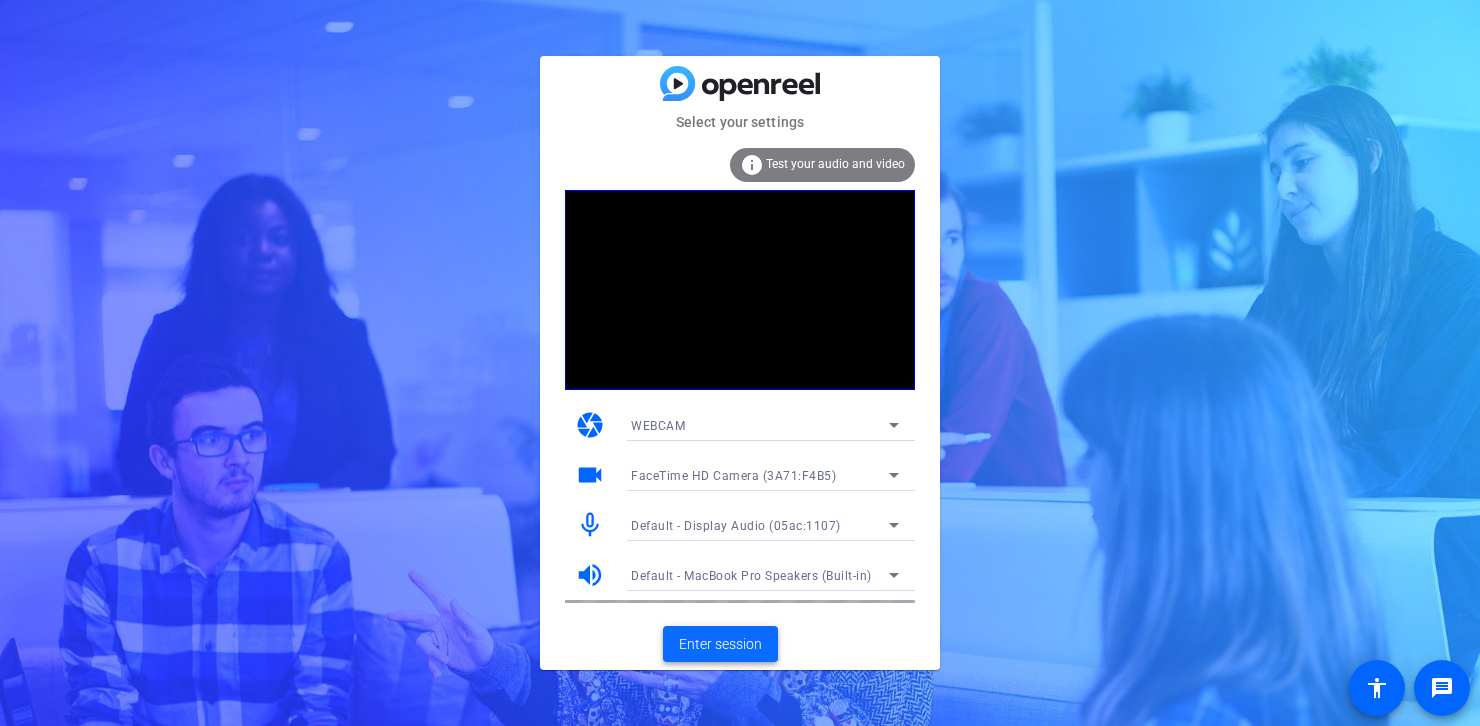click on "Enter session" 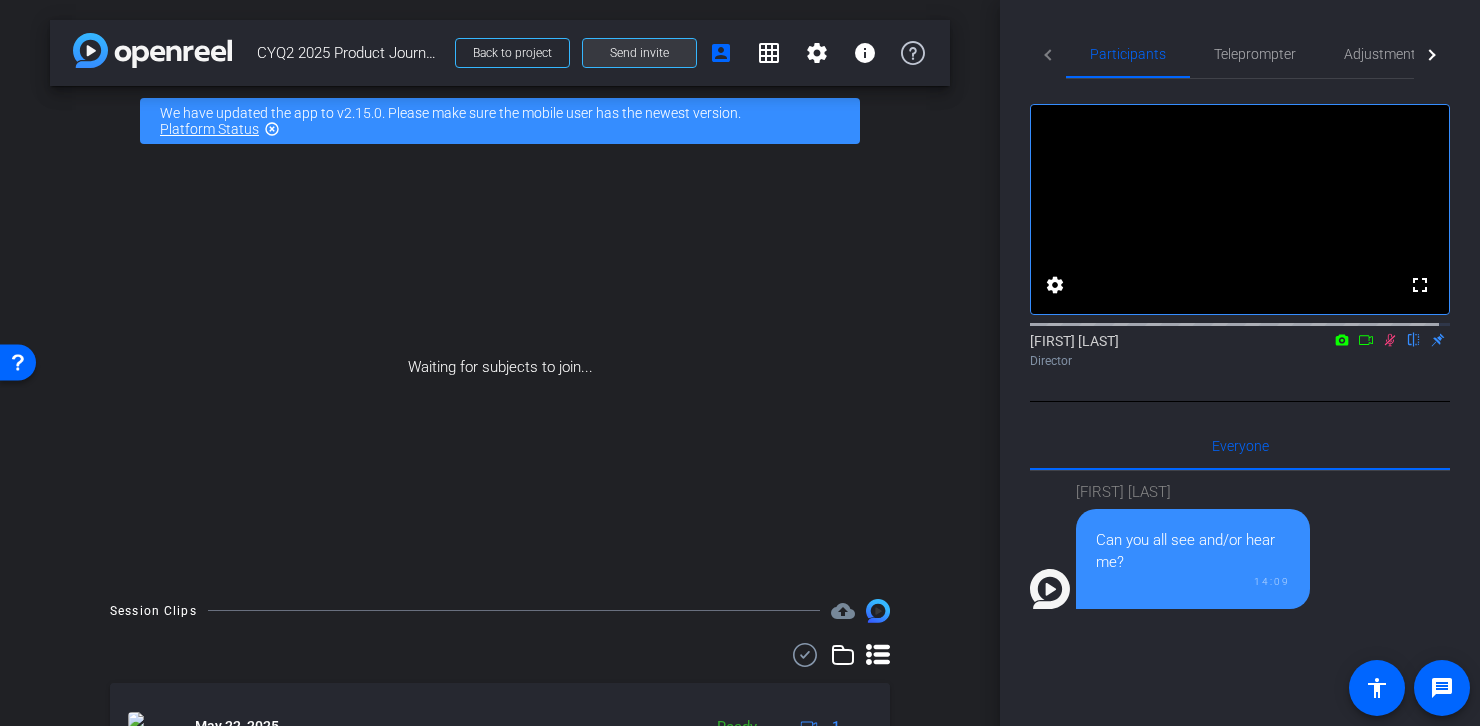 click on "Send invite" at bounding box center (639, 53) 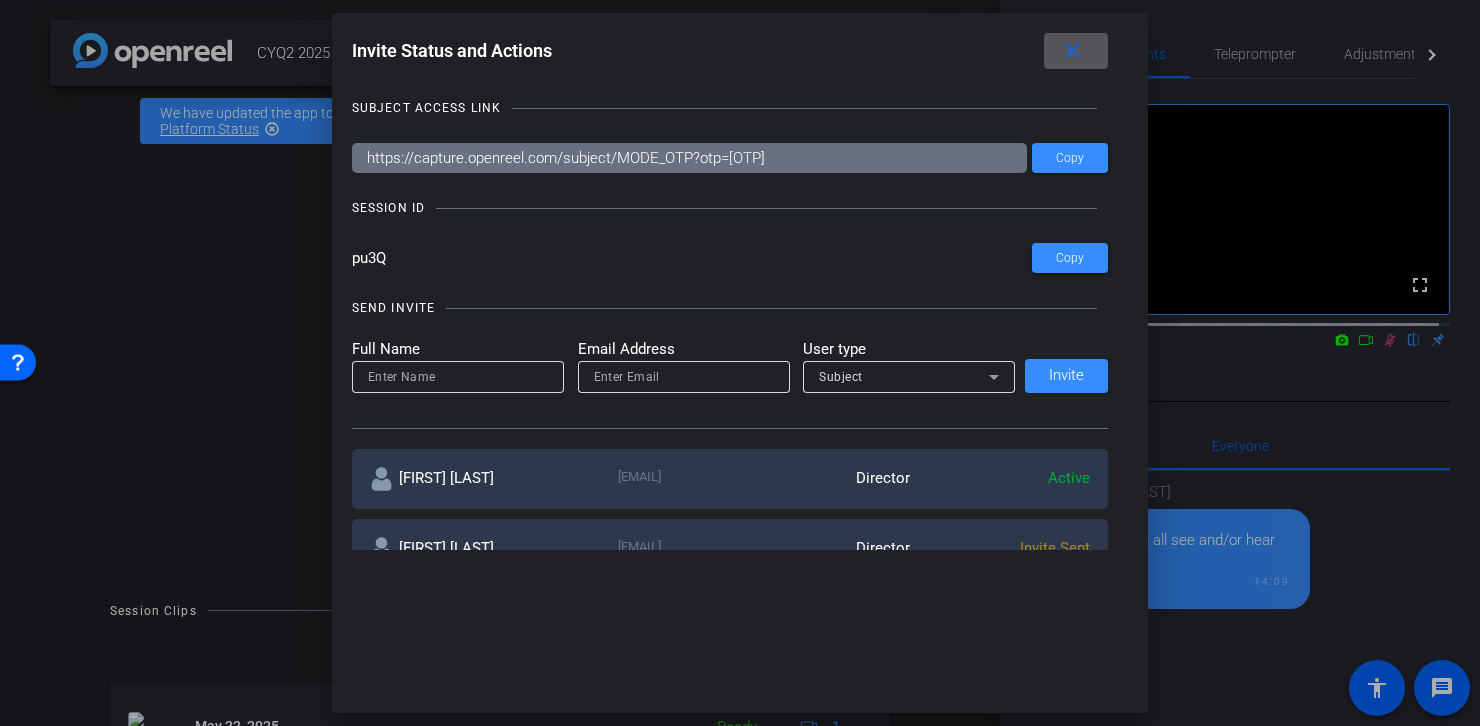 click at bounding box center (1076, 51) 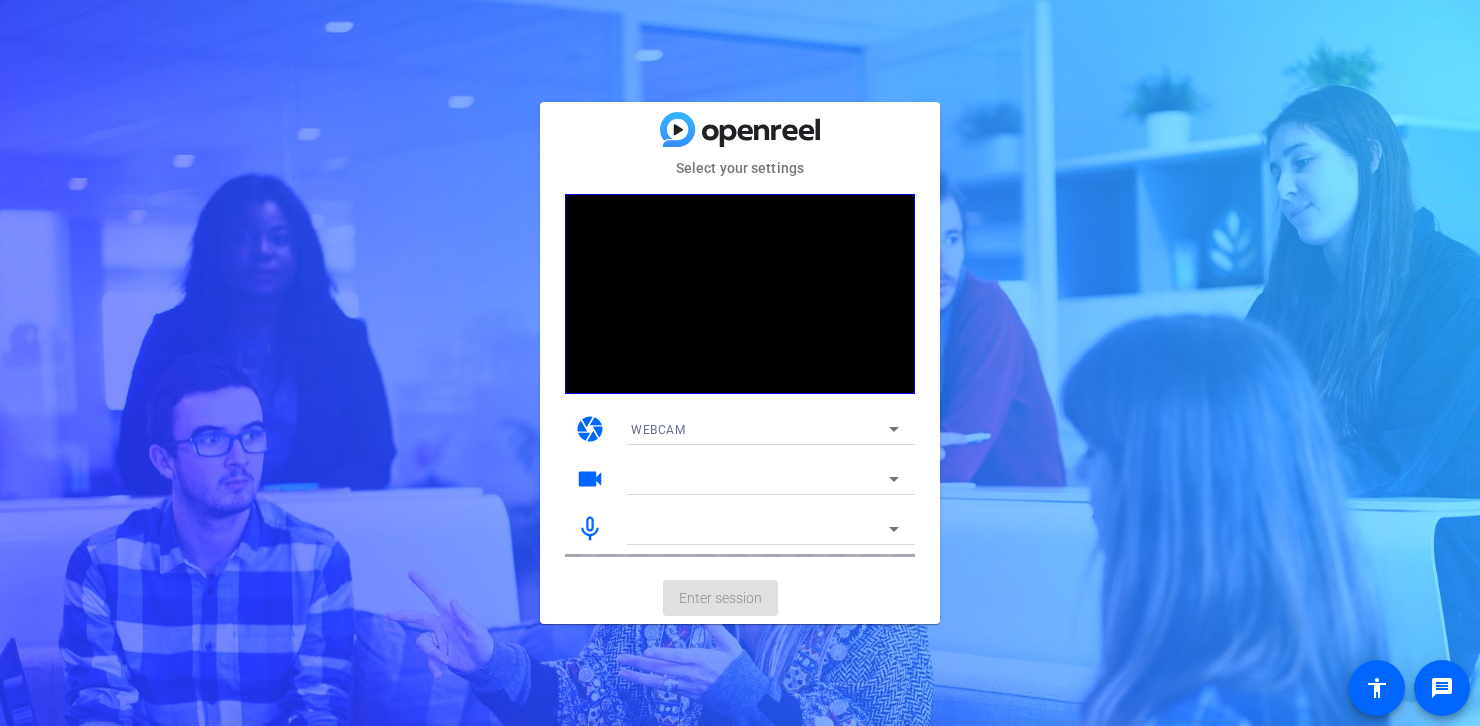 scroll, scrollTop: 0, scrollLeft: 0, axis: both 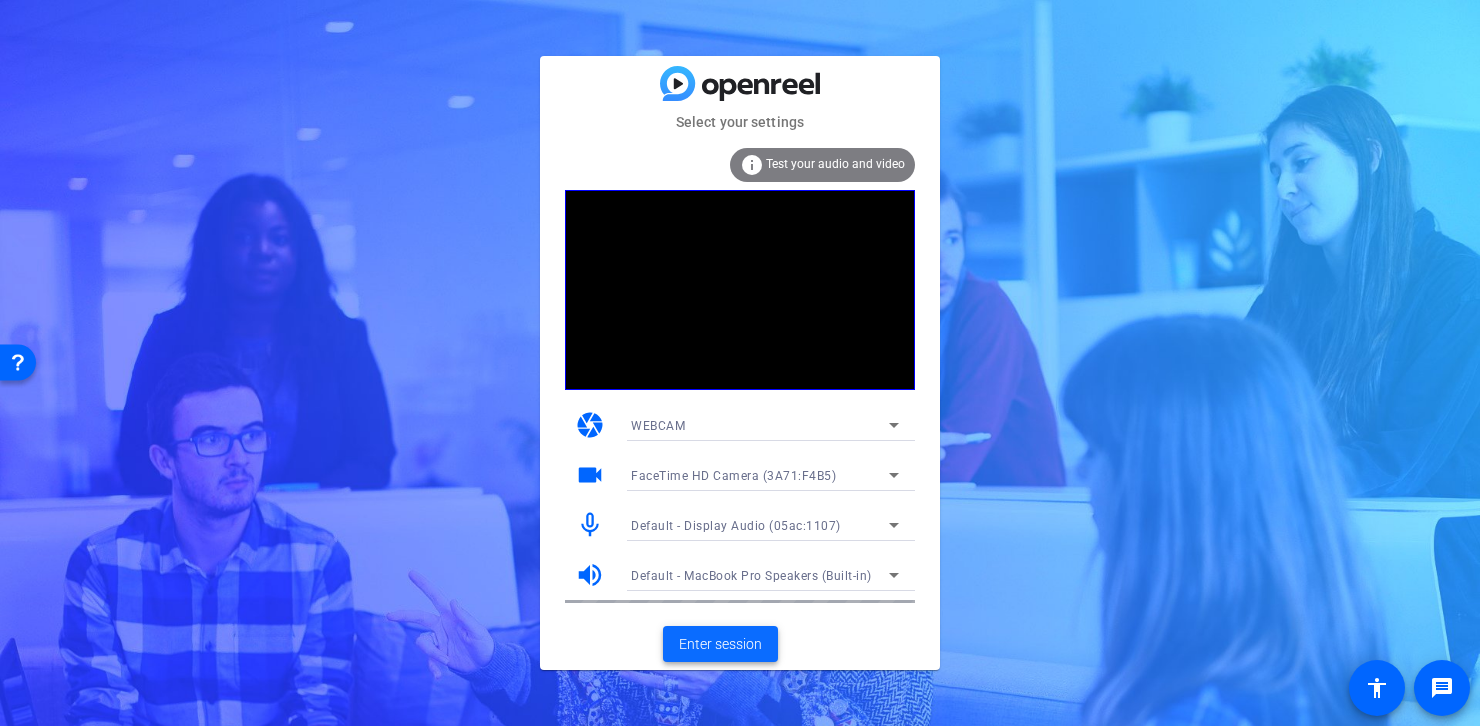 click on "Enter session" 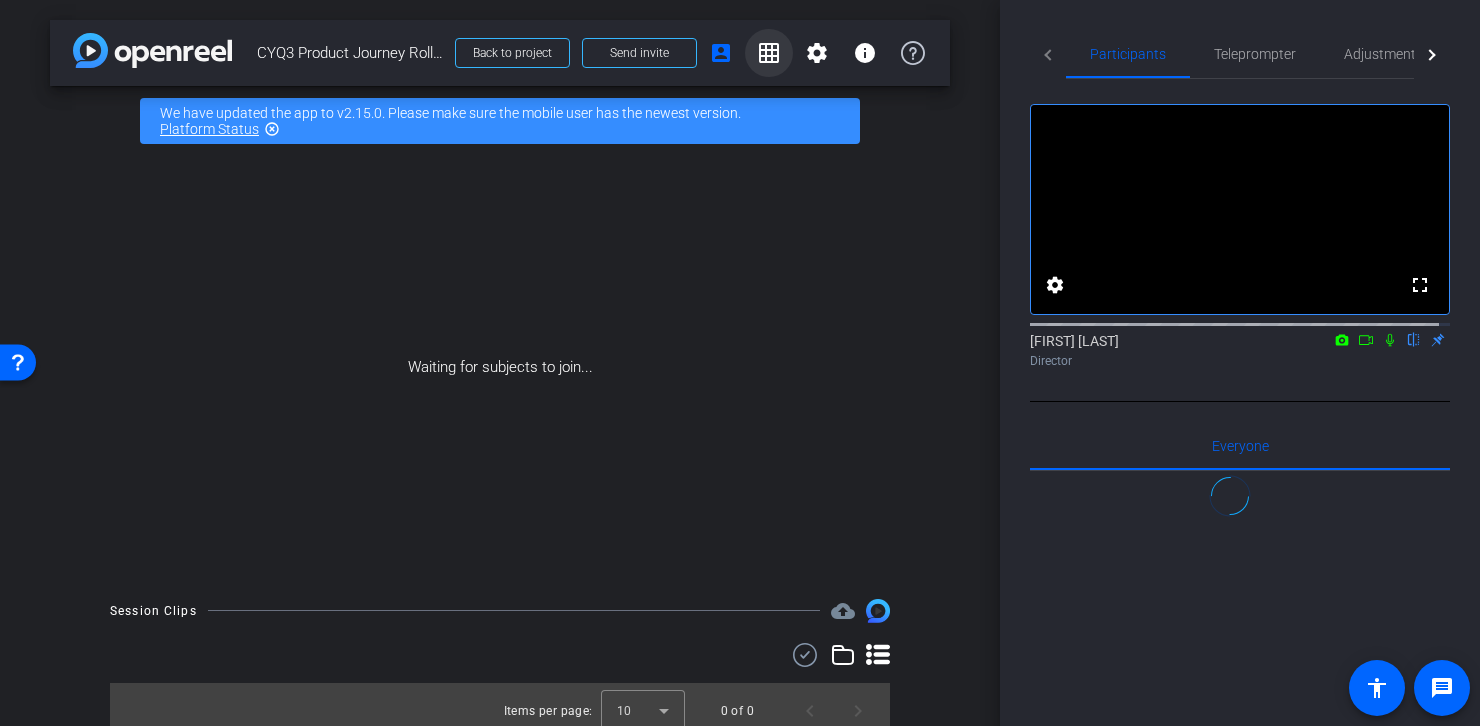 click on "grid_on" at bounding box center [769, 53] 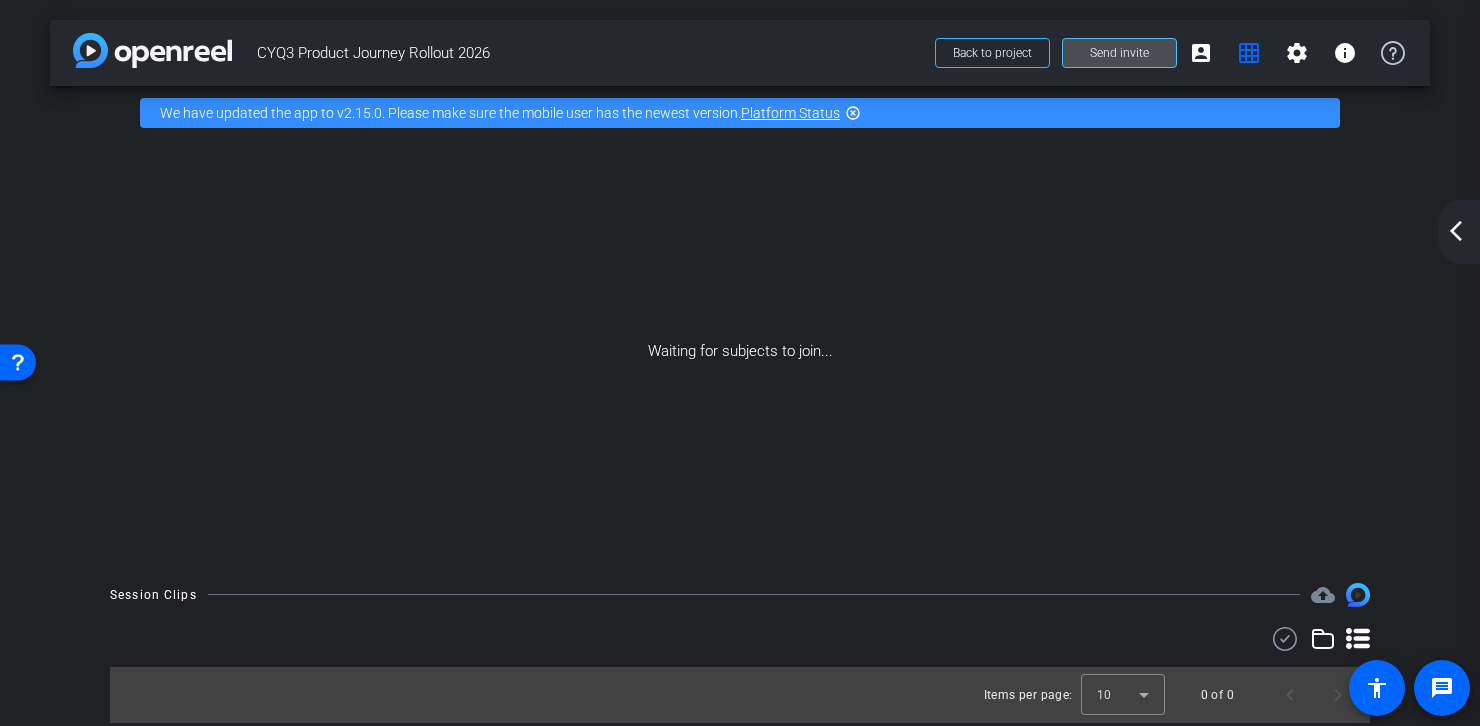click on "Send invite" at bounding box center (1119, 53) 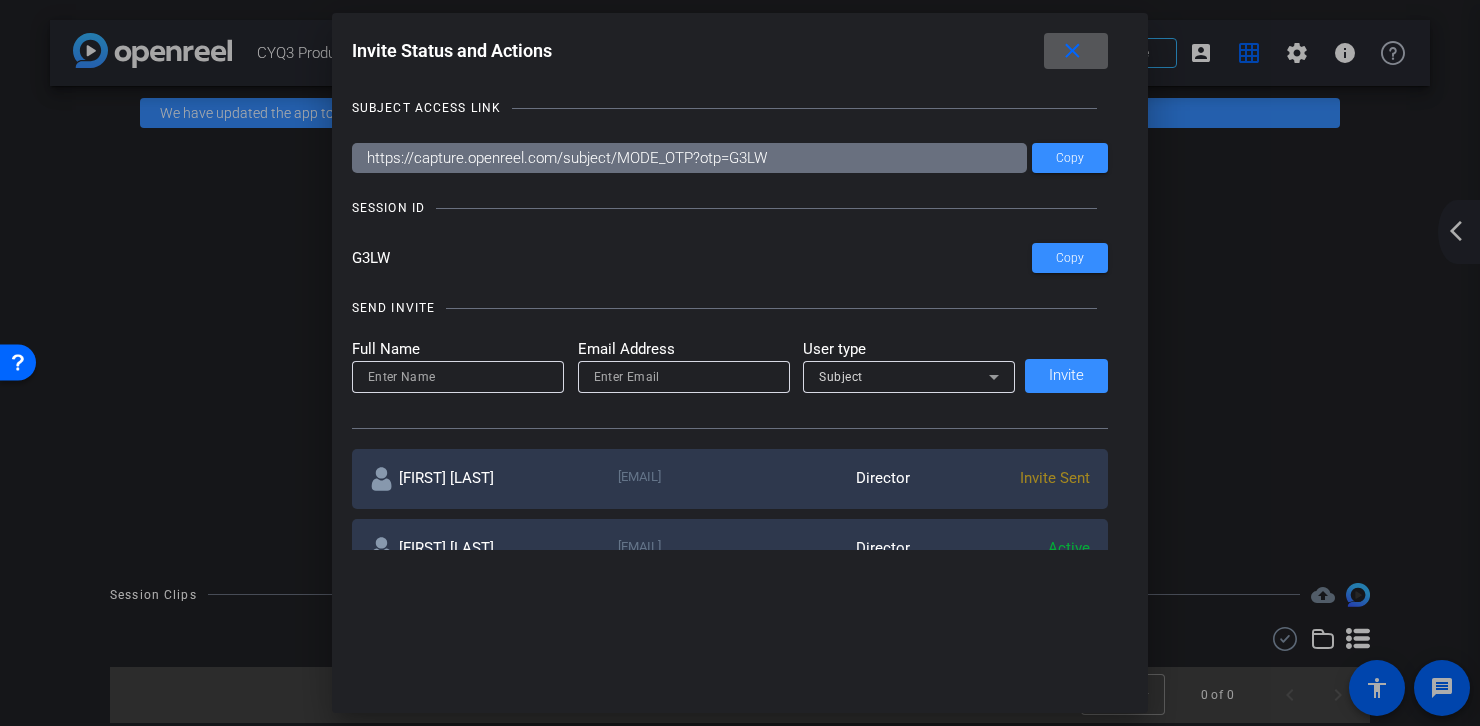 click on "close" at bounding box center (1072, 51) 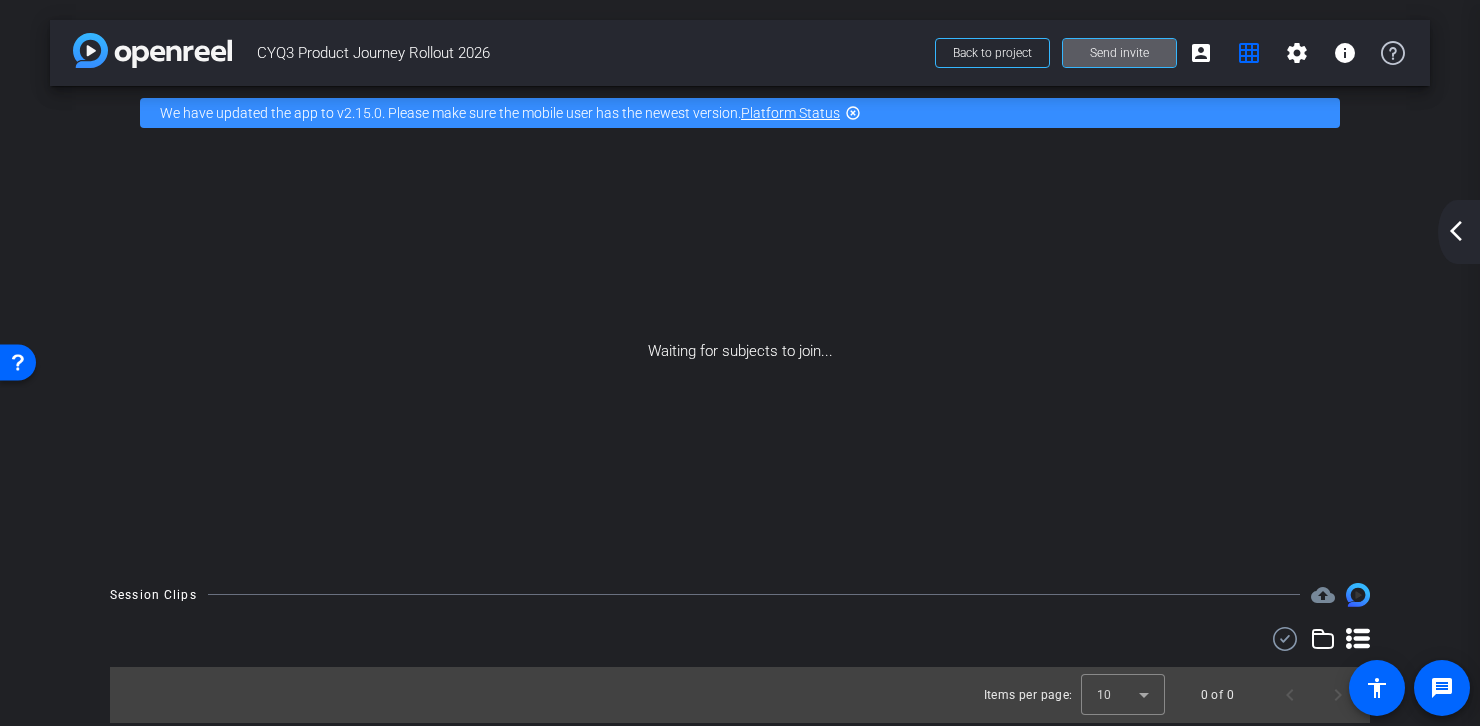 click on "Send invite" at bounding box center (1119, 53) 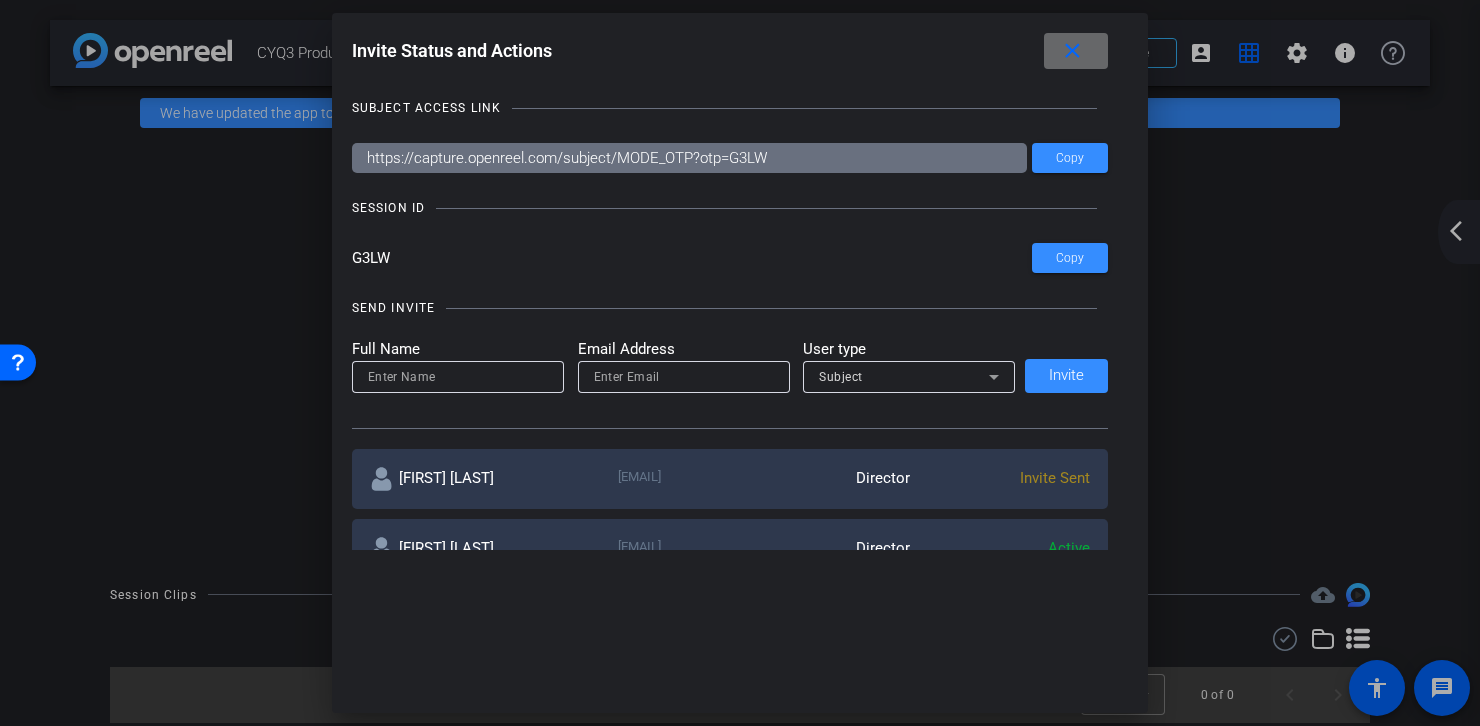 click on "close" at bounding box center (1072, 51) 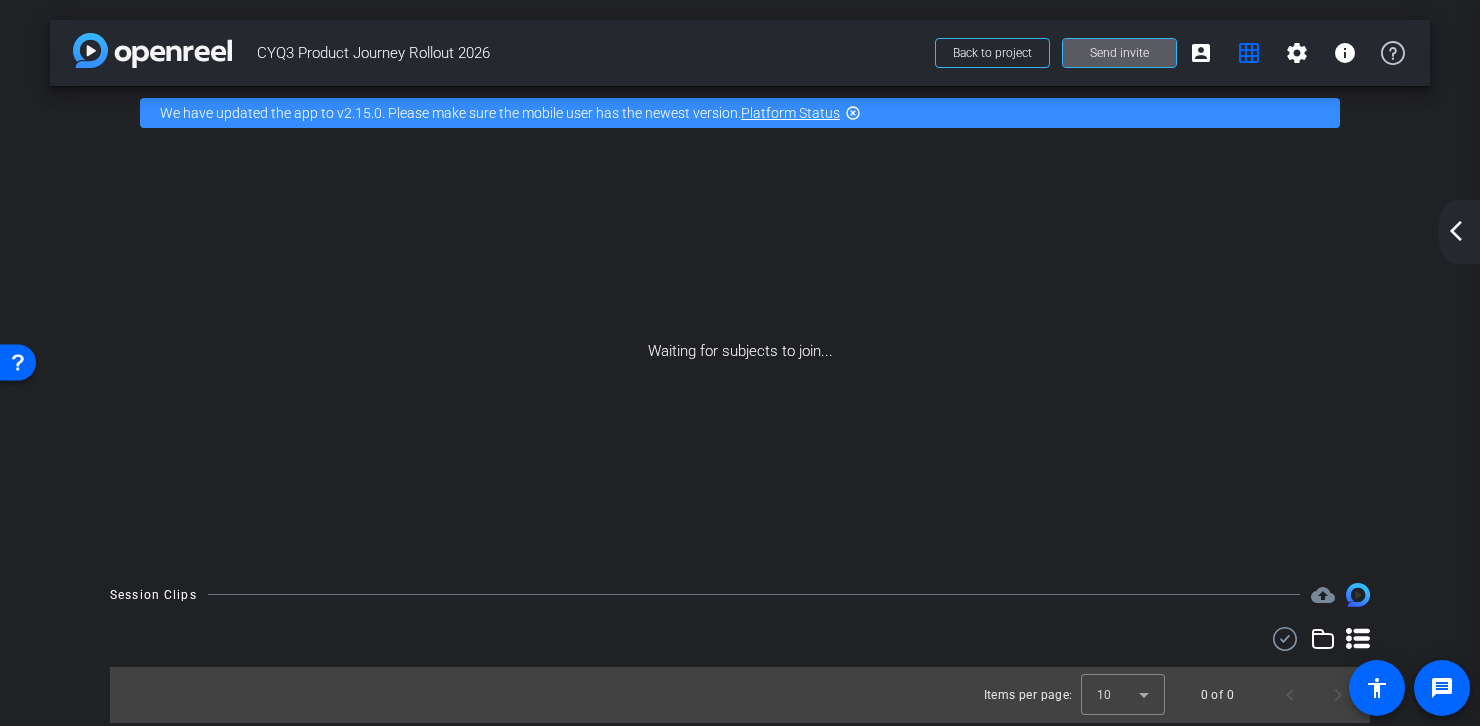 click on "arrow_back_ios_new" 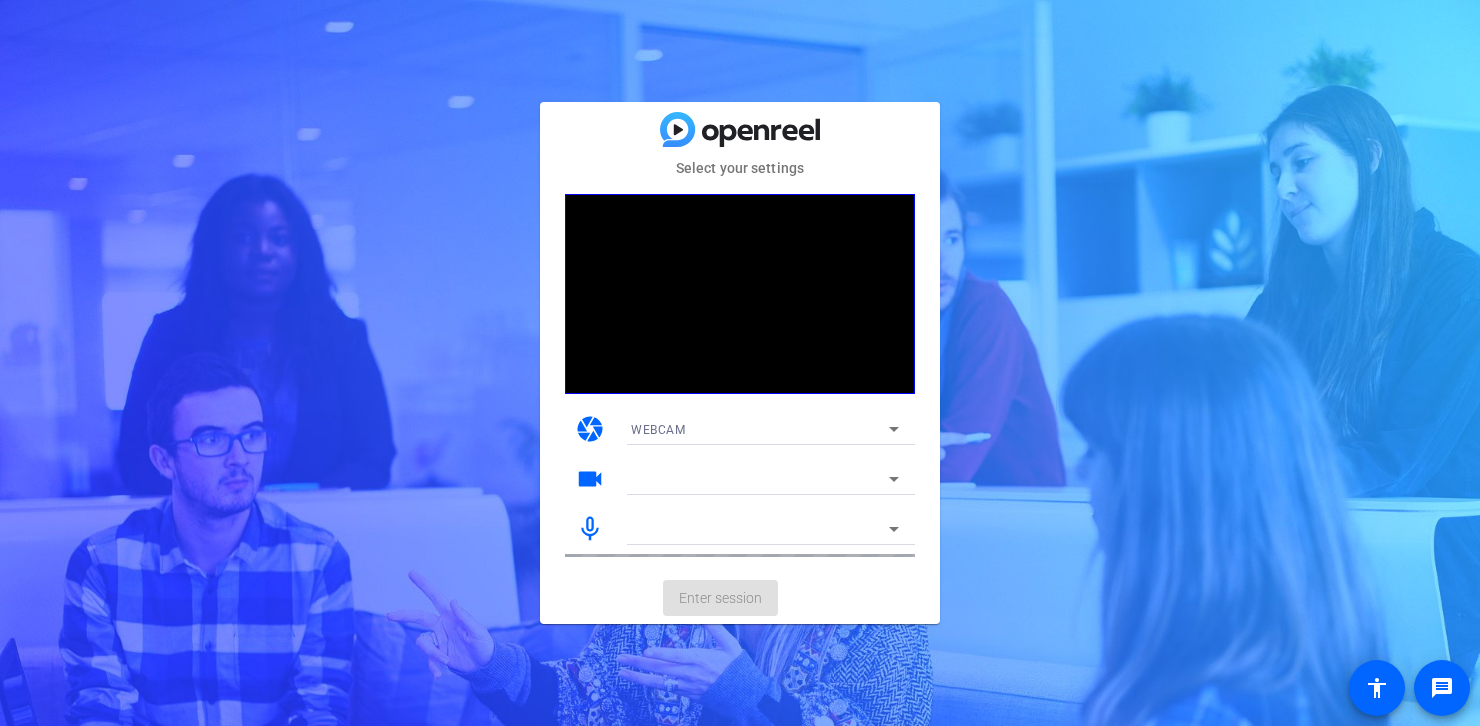 scroll, scrollTop: 0, scrollLeft: 0, axis: both 